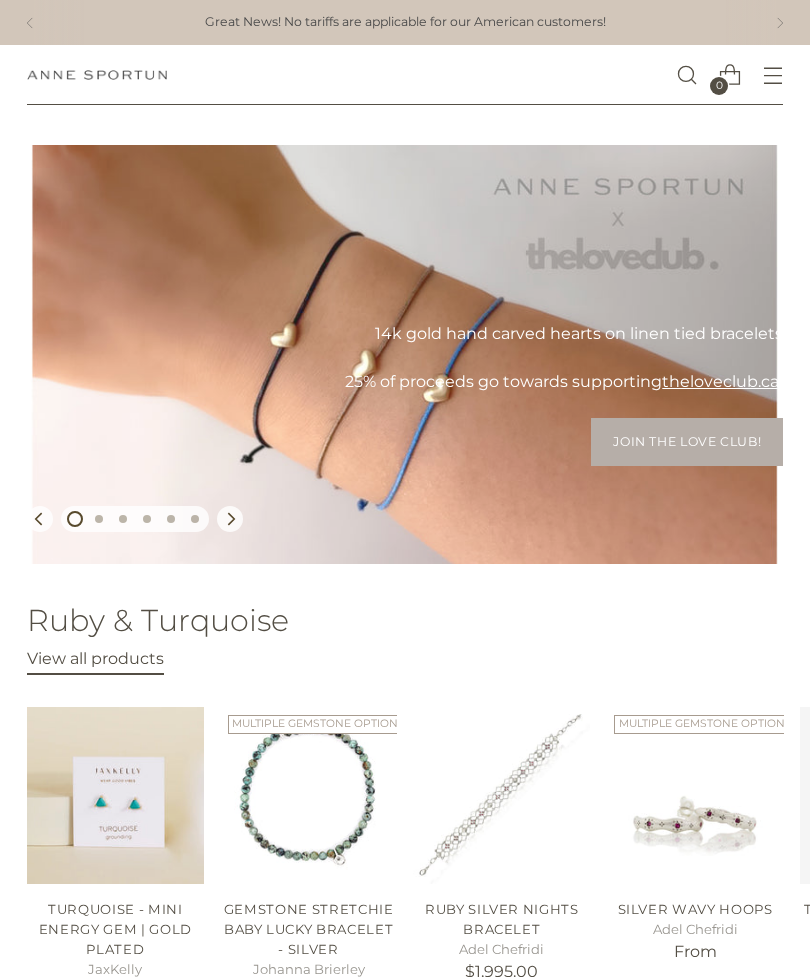scroll, scrollTop: 0, scrollLeft: 0, axis: both 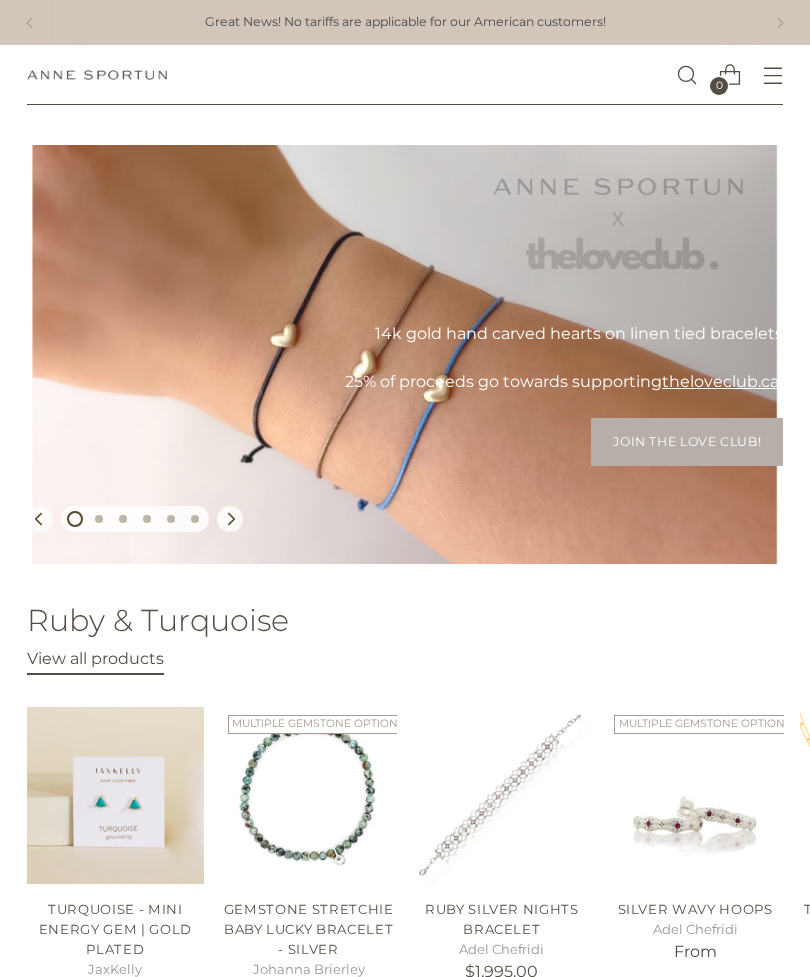 click at bounding box center (772, 75) 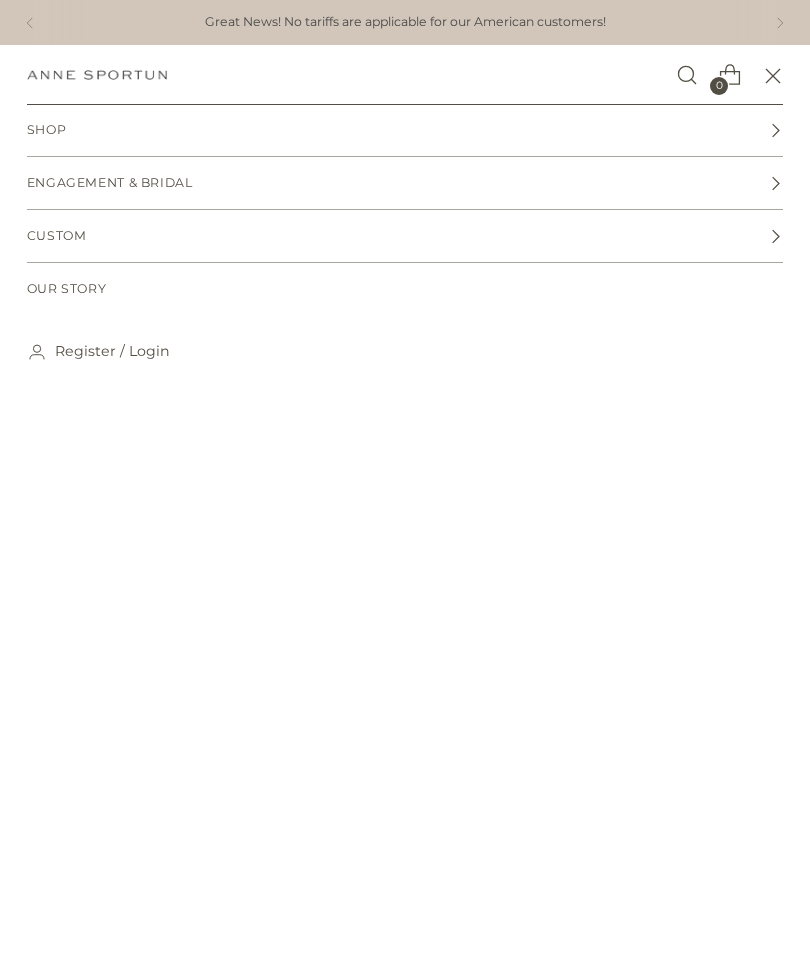 click 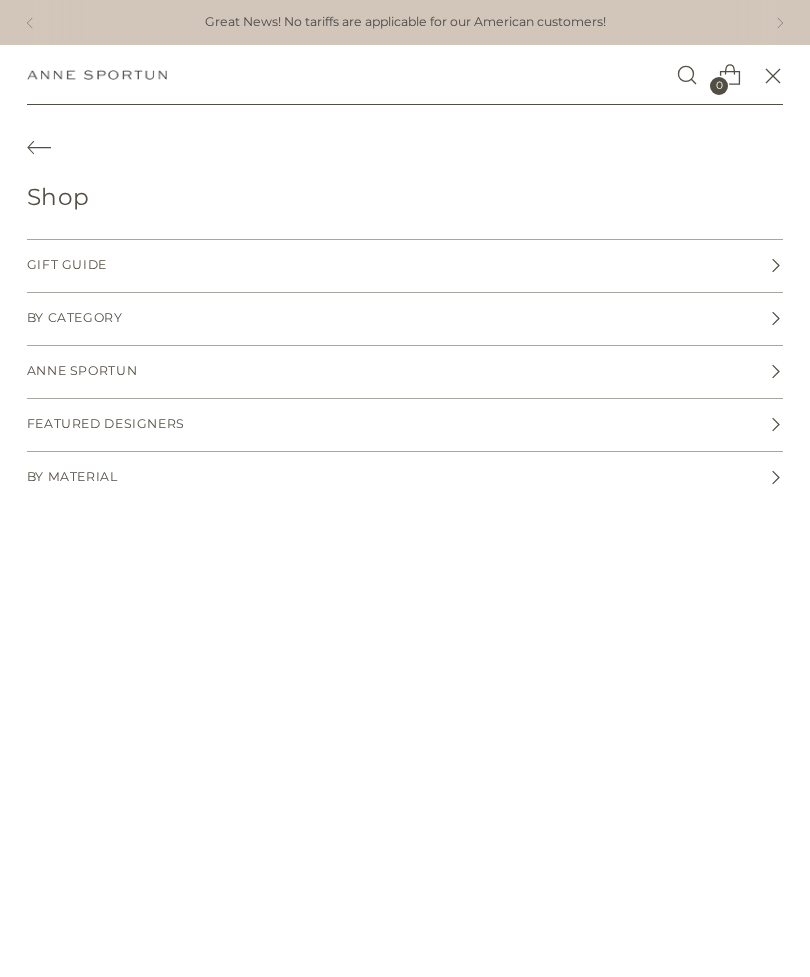 click on "By Category" at bounding box center (405, 319) 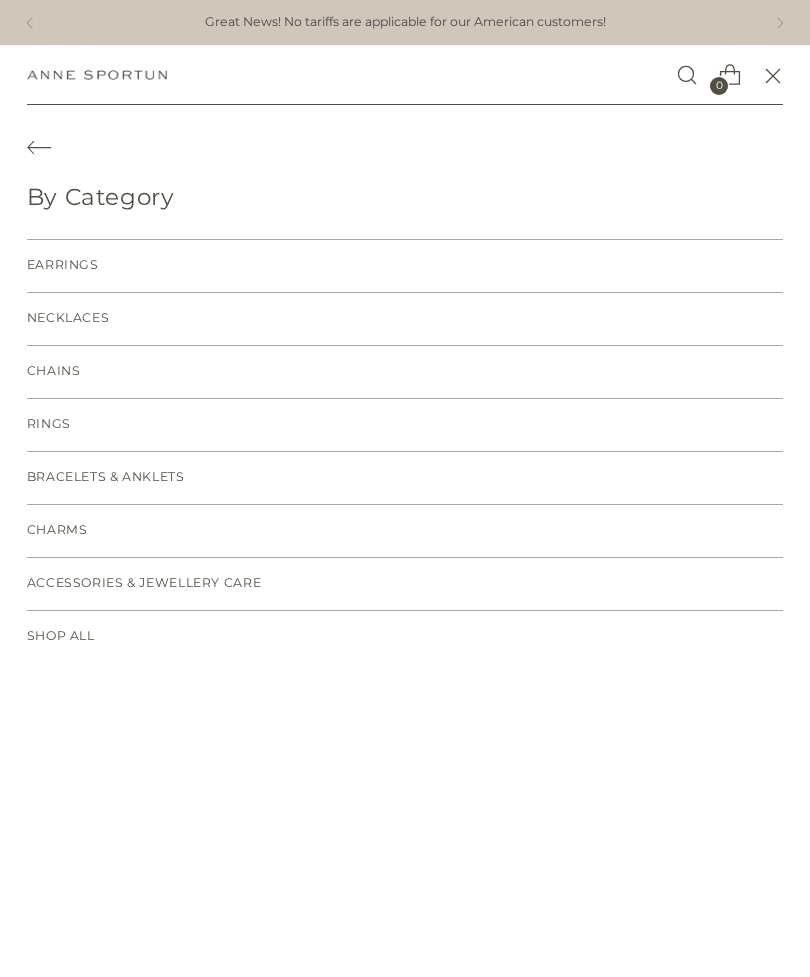 click on "Earrings" at bounding box center [63, 265] 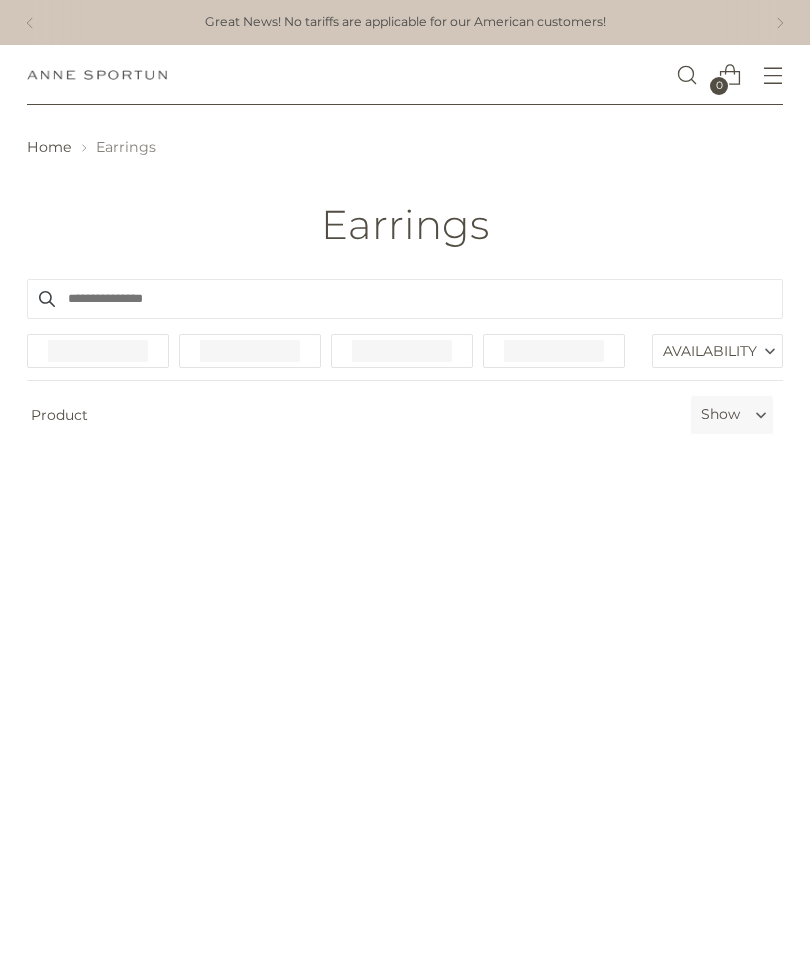 scroll, scrollTop: 0, scrollLeft: 0, axis: both 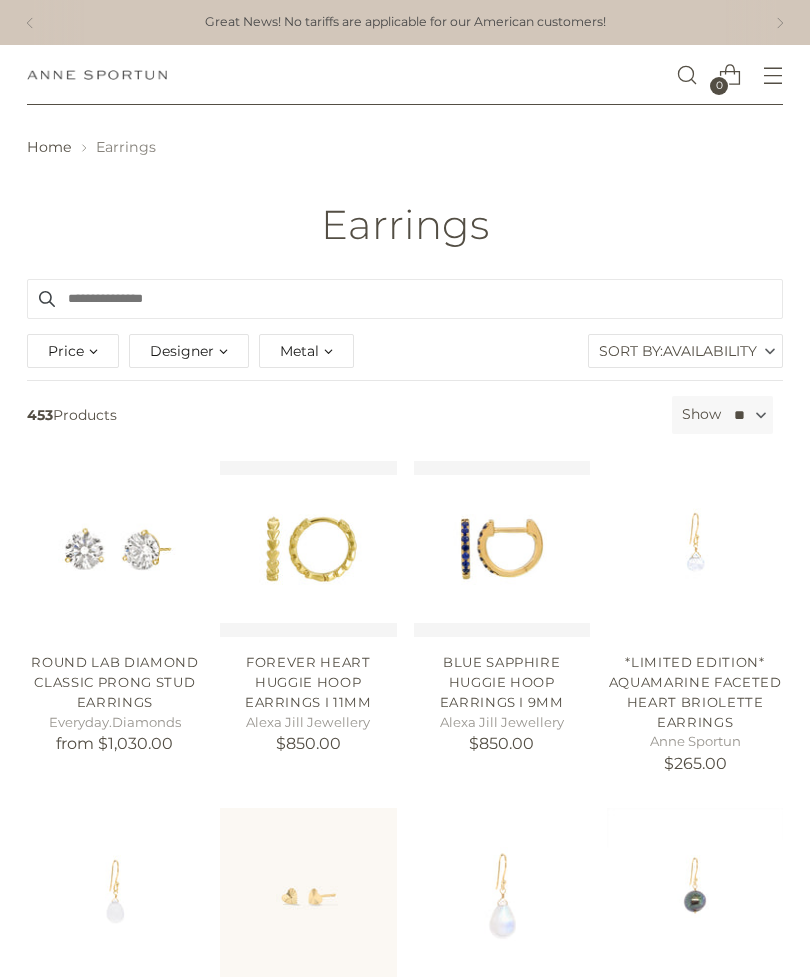 click on "Metal" at bounding box center (306, 351) 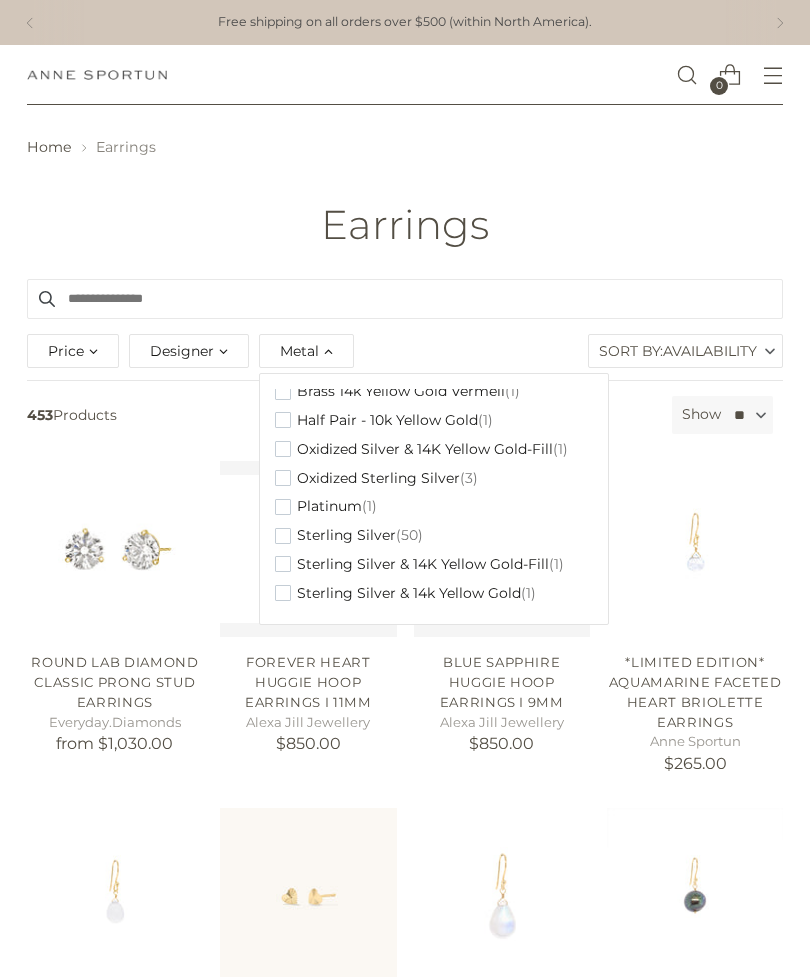 scroll, scrollTop: 804, scrollLeft: 0, axis: vertical 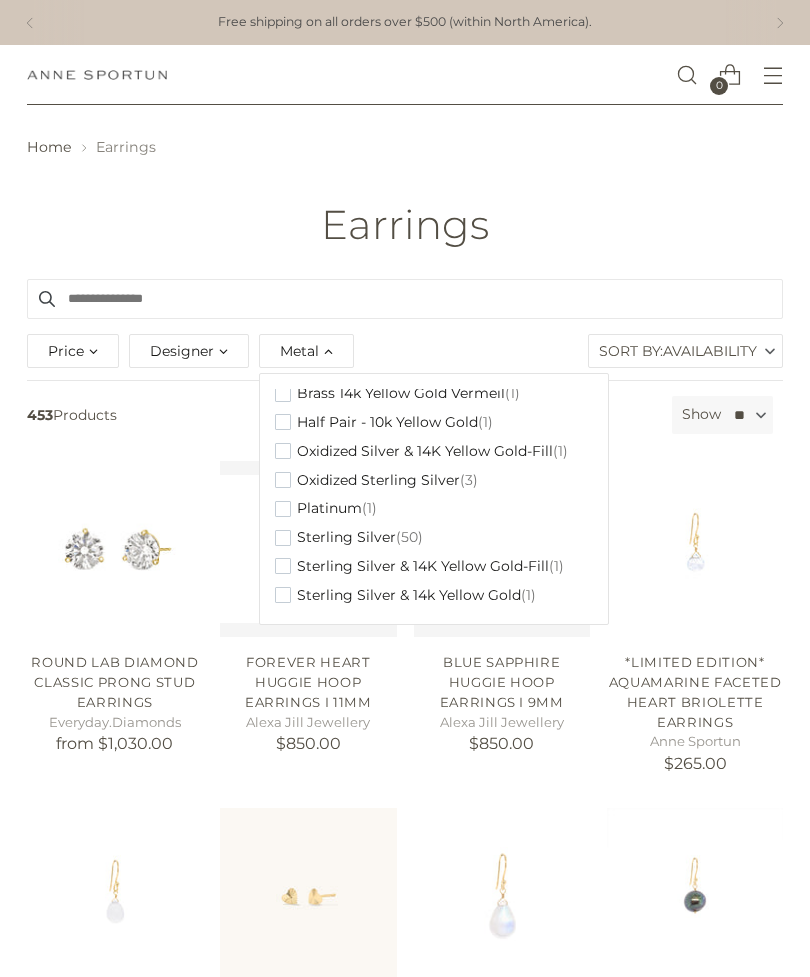 click at bounding box center [283, 509] 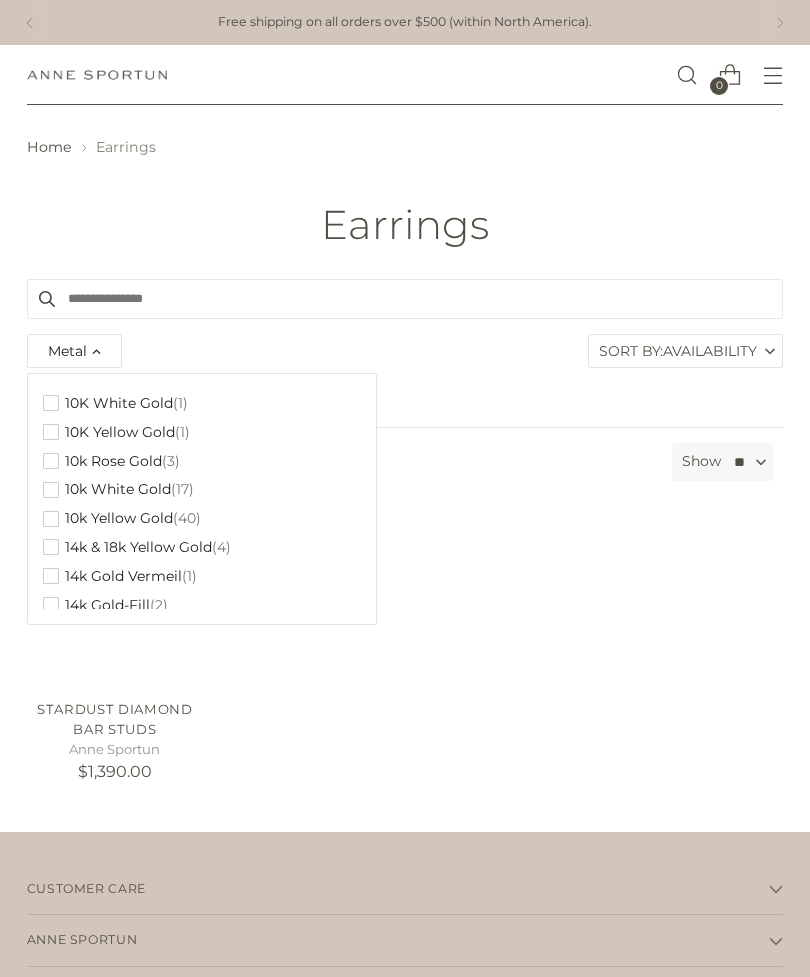 click on "Stardust Diamond Bar Studs
Anne Sportun
$1,390.00" at bounding box center (405, 650) 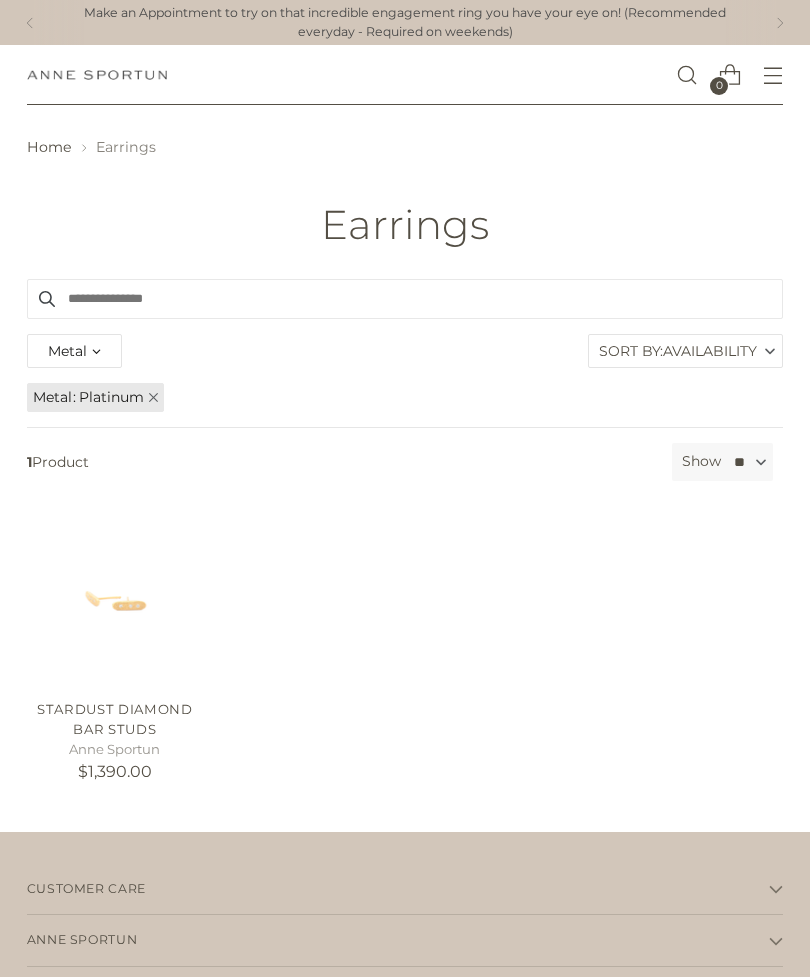 click on "Stardust Diamond Bar Studs" at bounding box center (115, 719) 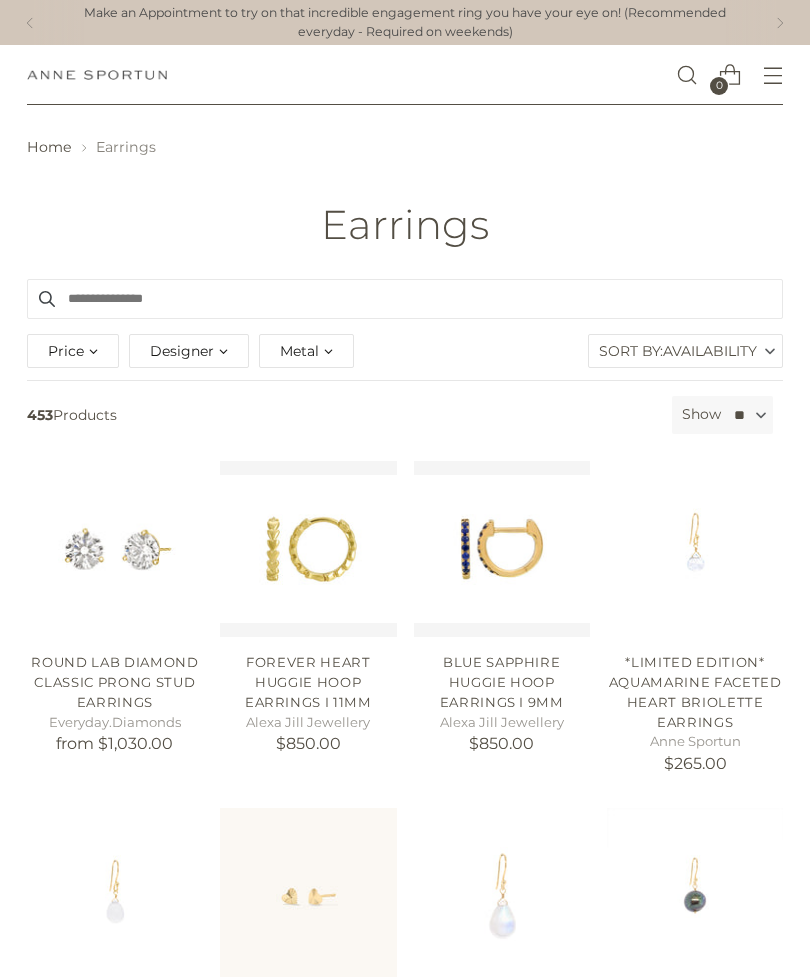 click on "Price" at bounding box center (73, 351) 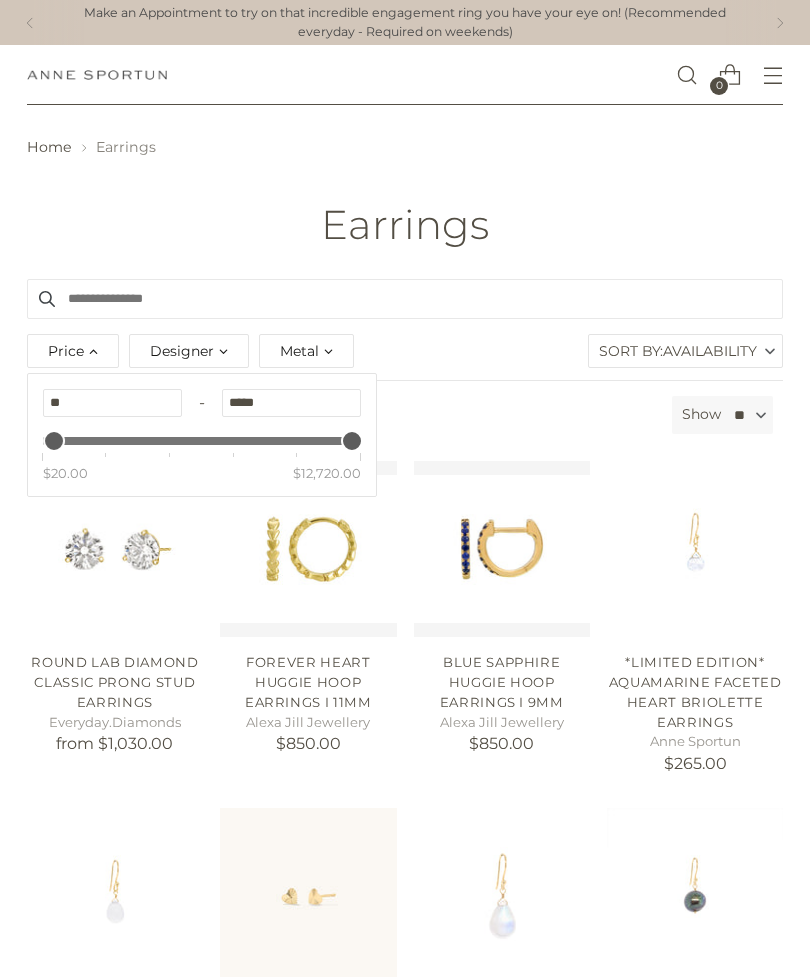 click on "453  Products" at bounding box center [342, 415] 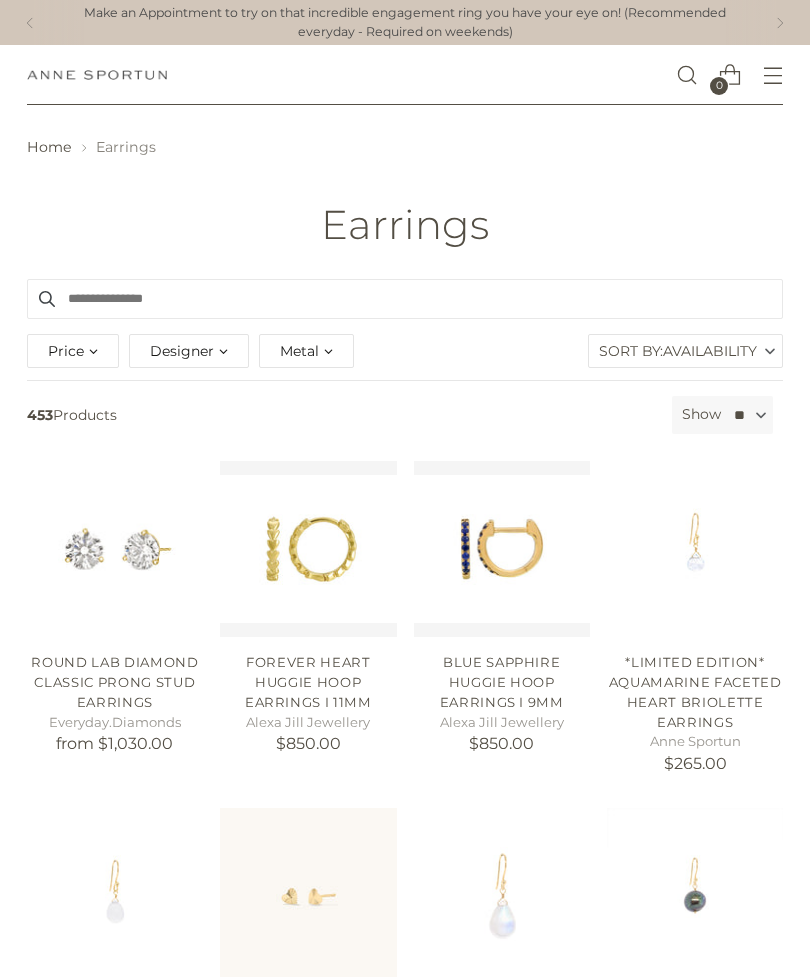 click on "Metal" at bounding box center (306, 351) 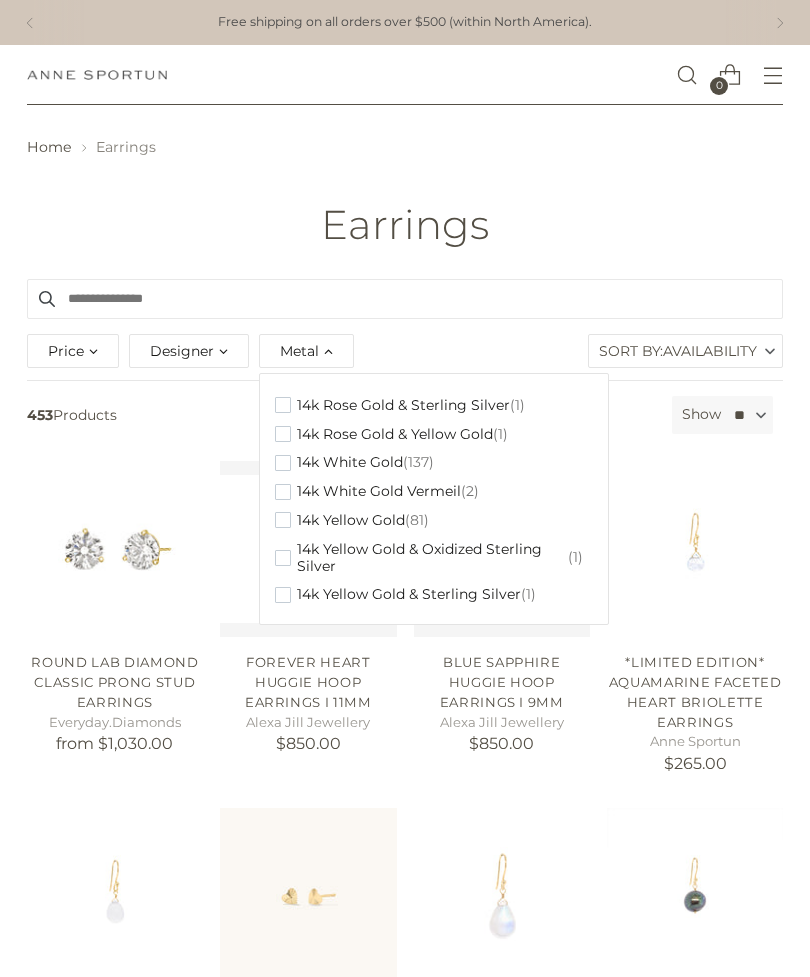 scroll, scrollTop: 320, scrollLeft: 0, axis: vertical 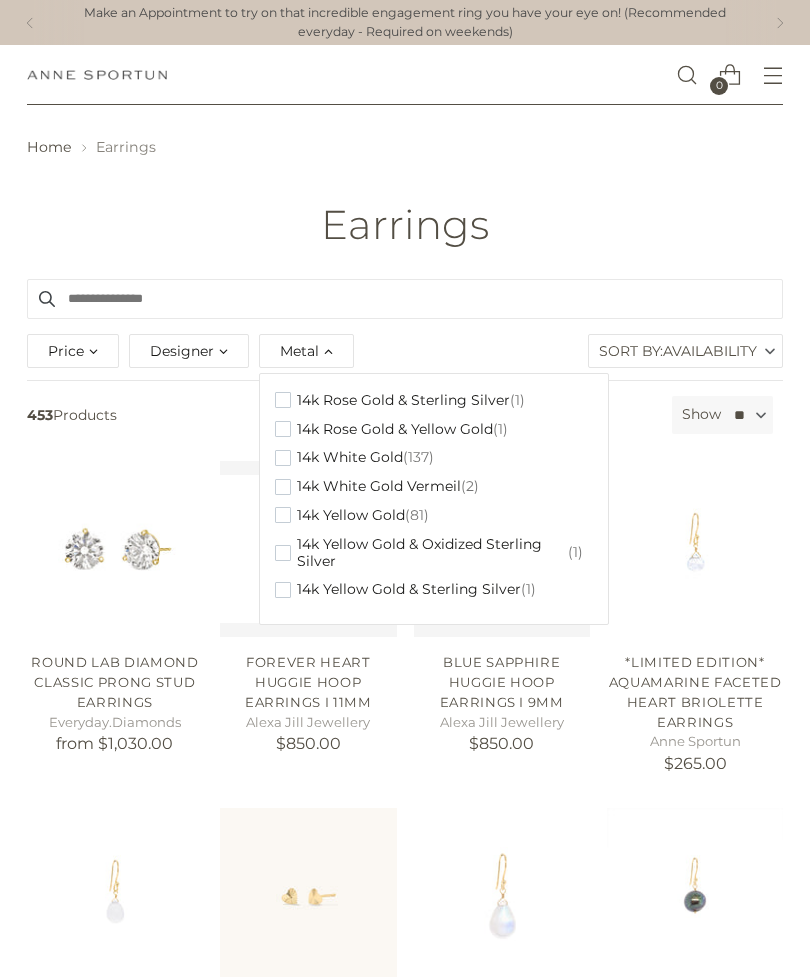 click at bounding box center [283, 458] 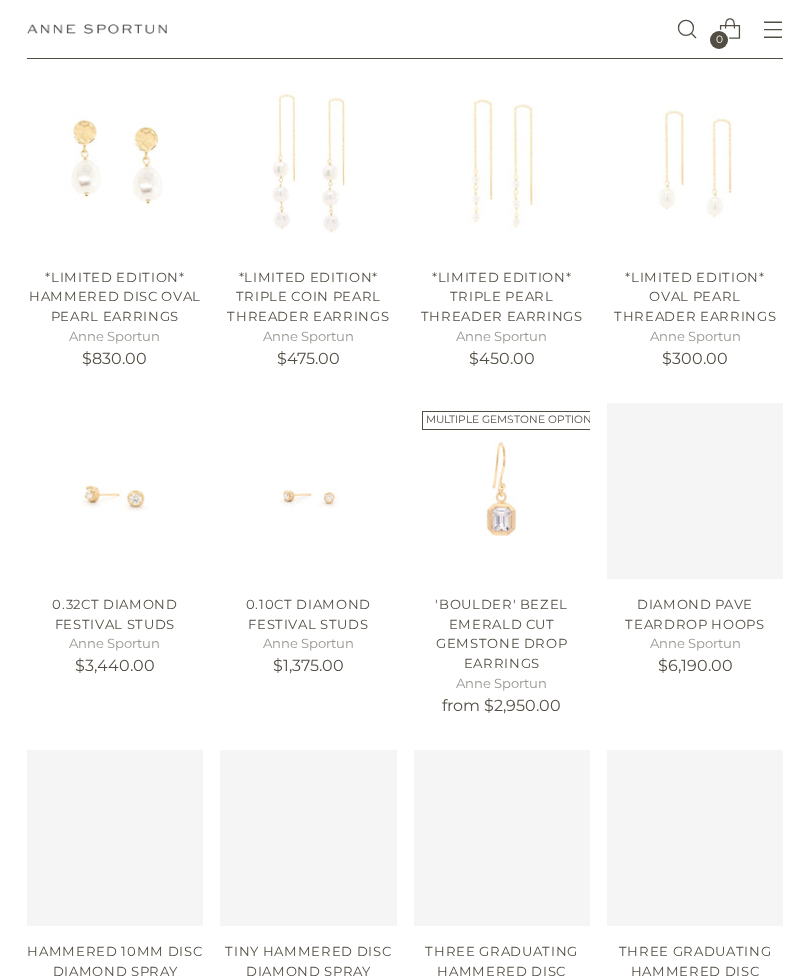 scroll, scrollTop: 760, scrollLeft: 0, axis: vertical 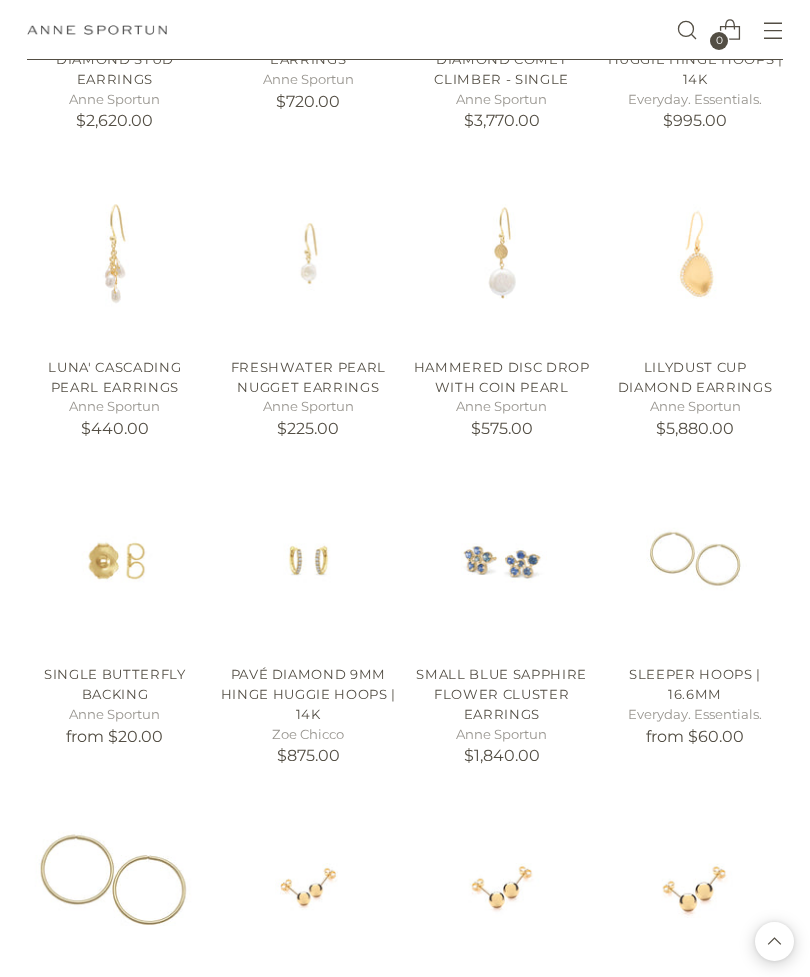 click on "SLEEPER HOOPS | 16.6MM" at bounding box center [695, 684] 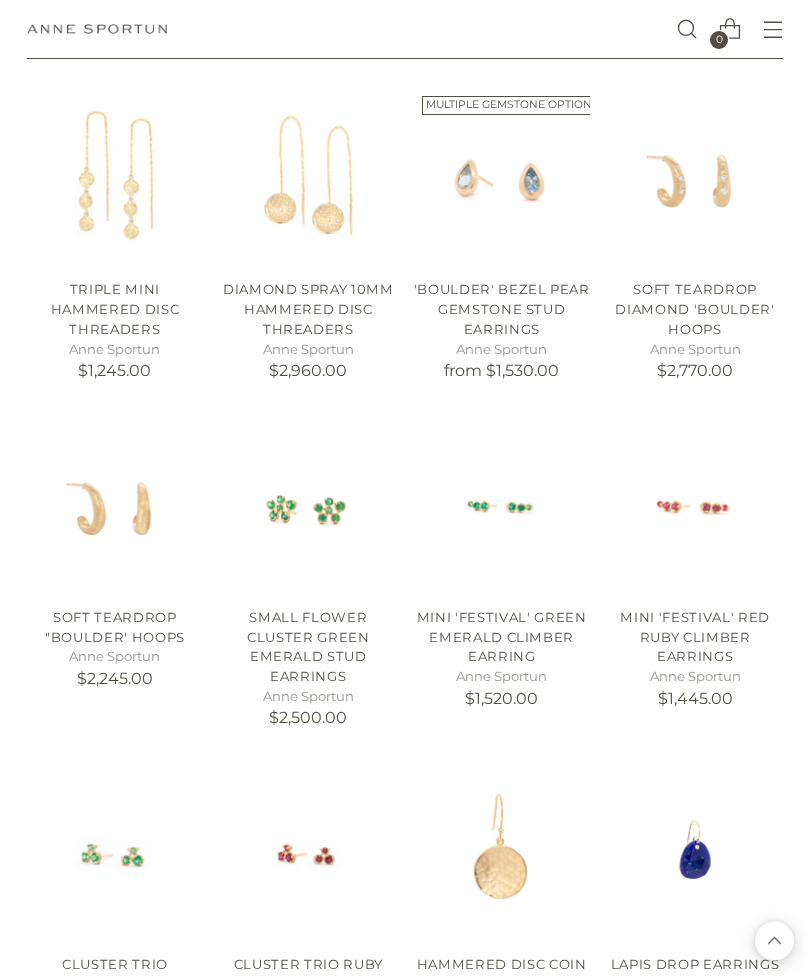 scroll, scrollTop: 2096, scrollLeft: 0, axis: vertical 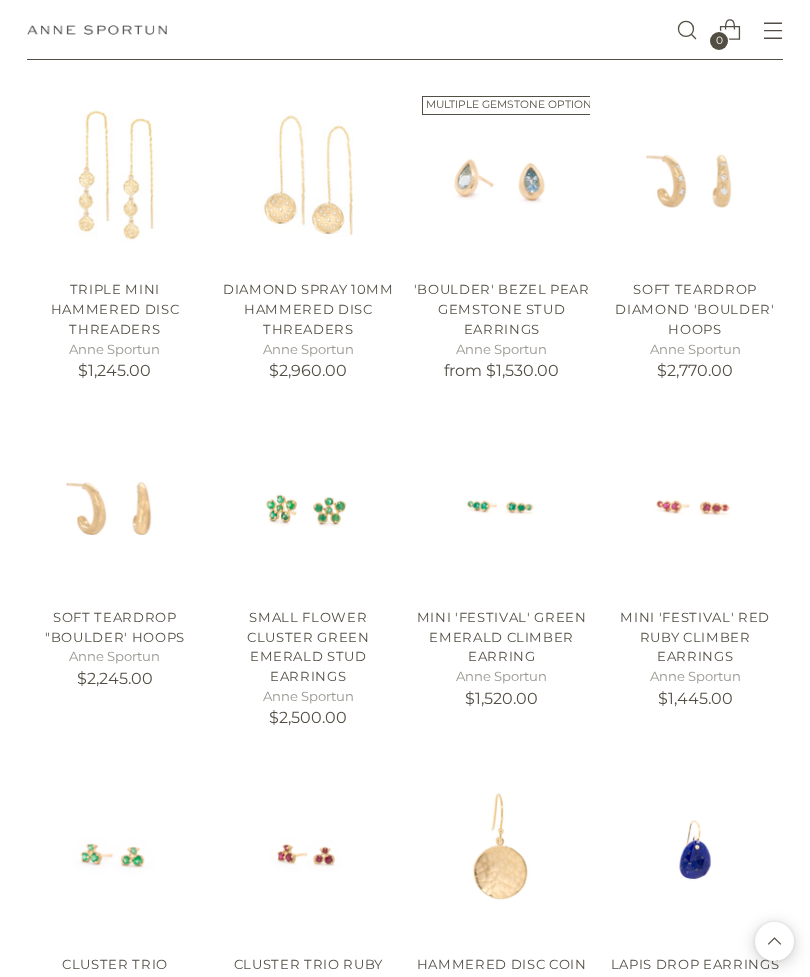click on "Mini 'Festival' Red Ruby Climber Earrings
Anne Sportun
$1,445.00" at bounding box center (695, 655) 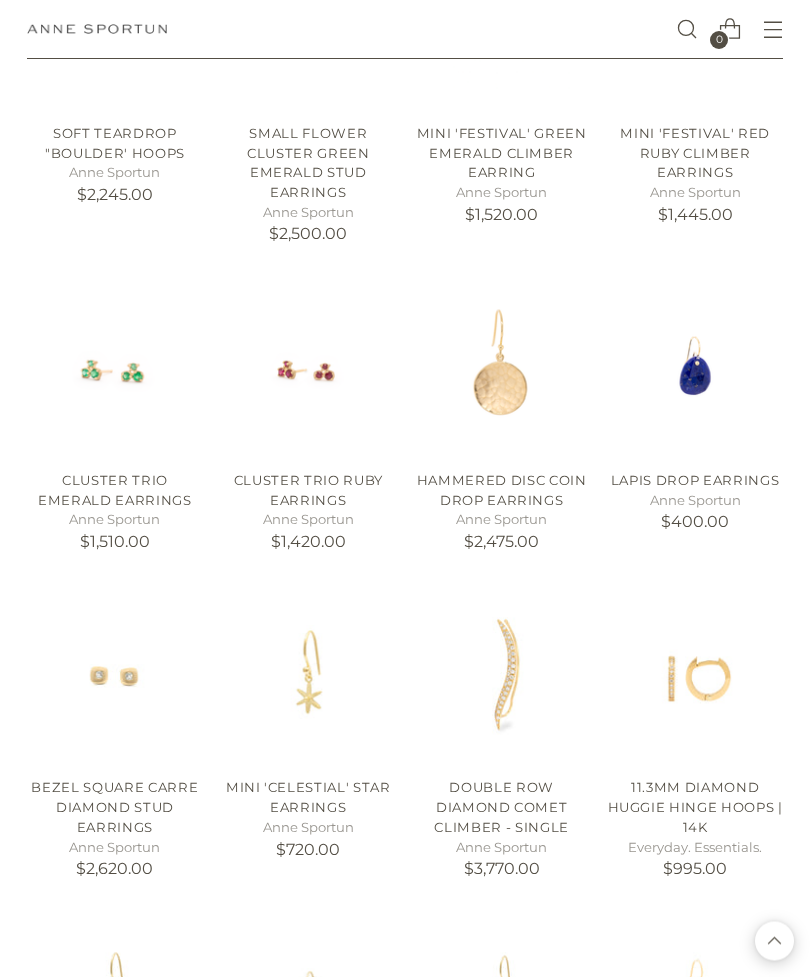 scroll, scrollTop: 2580, scrollLeft: 0, axis: vertical 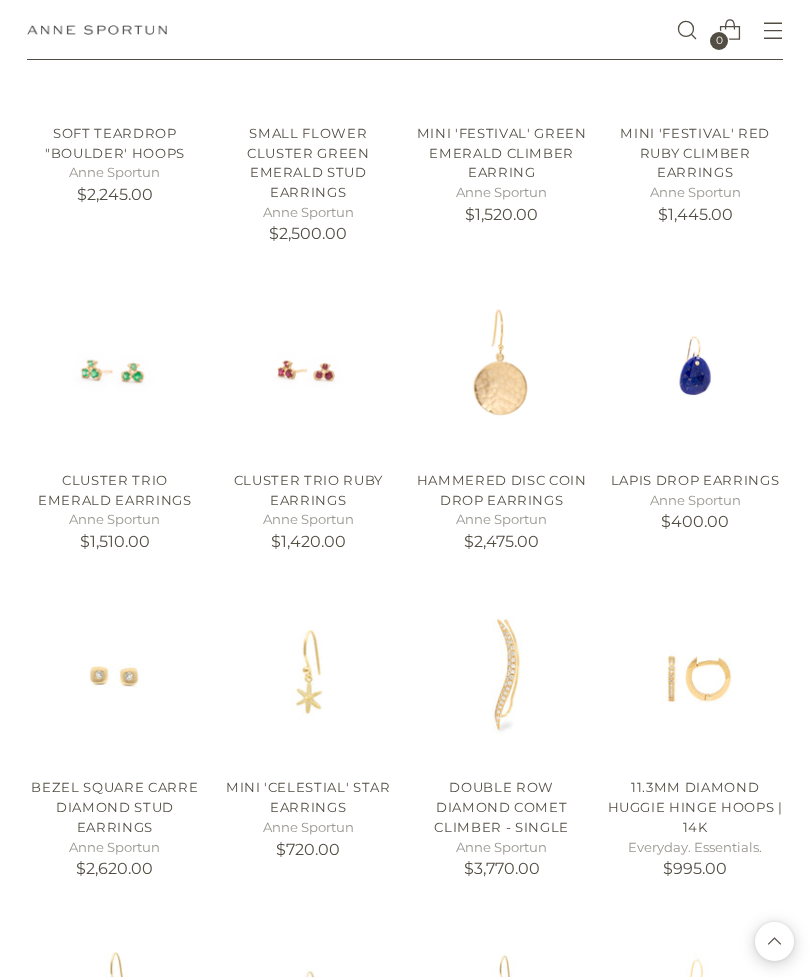click on "Bezel Square Carre Diamond Stud Earrings" at bounding box center (114, 806) 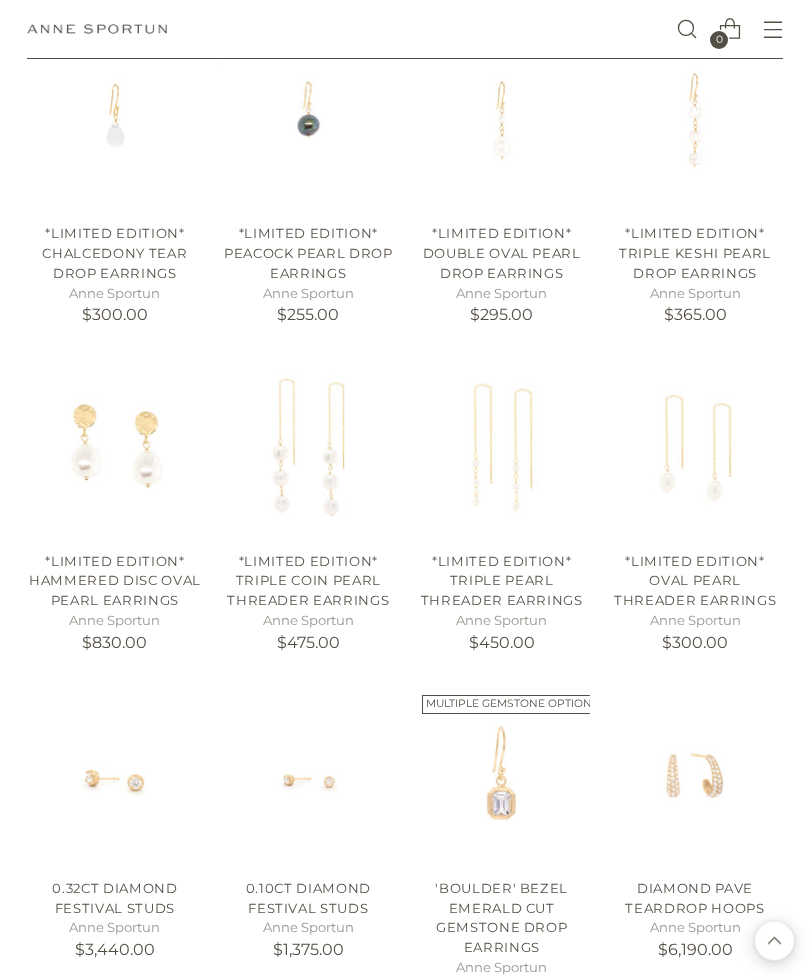scroll, scrollTop: 423, scrollLeft: 0, axis: vertical 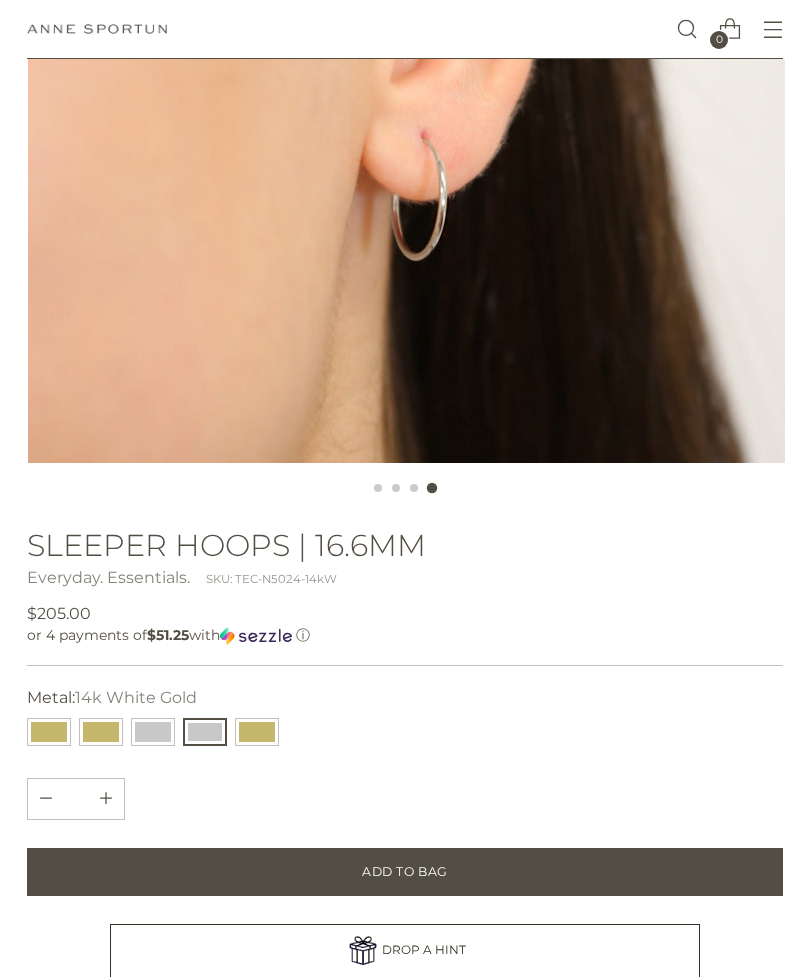 click at bounding box center [257, 733] 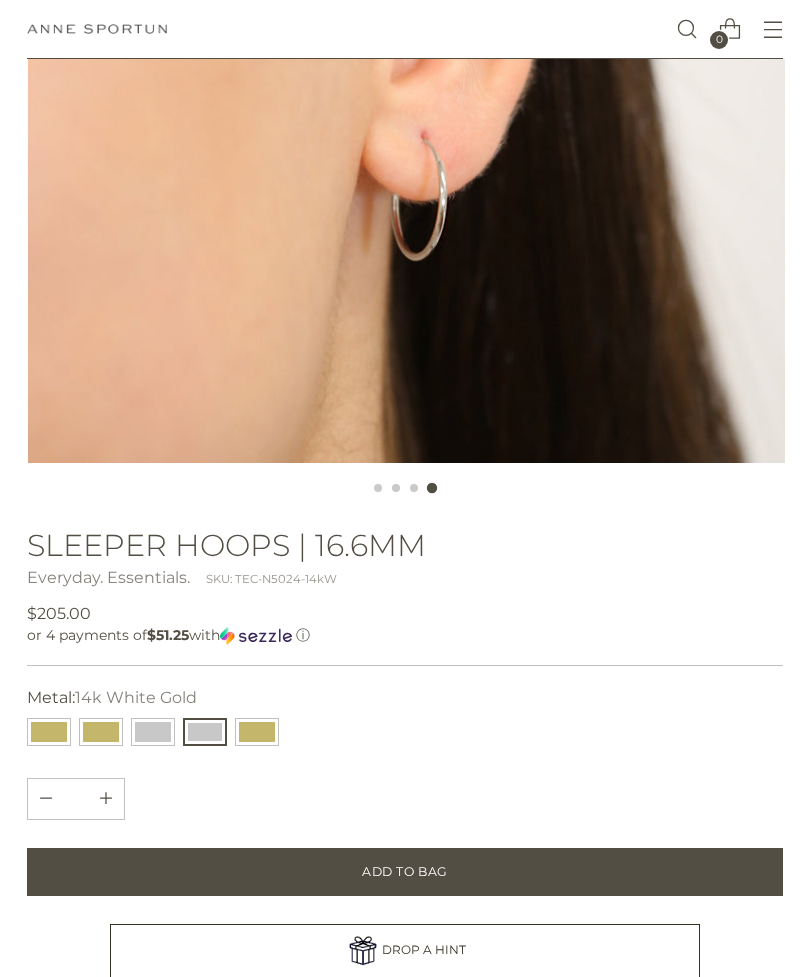 type 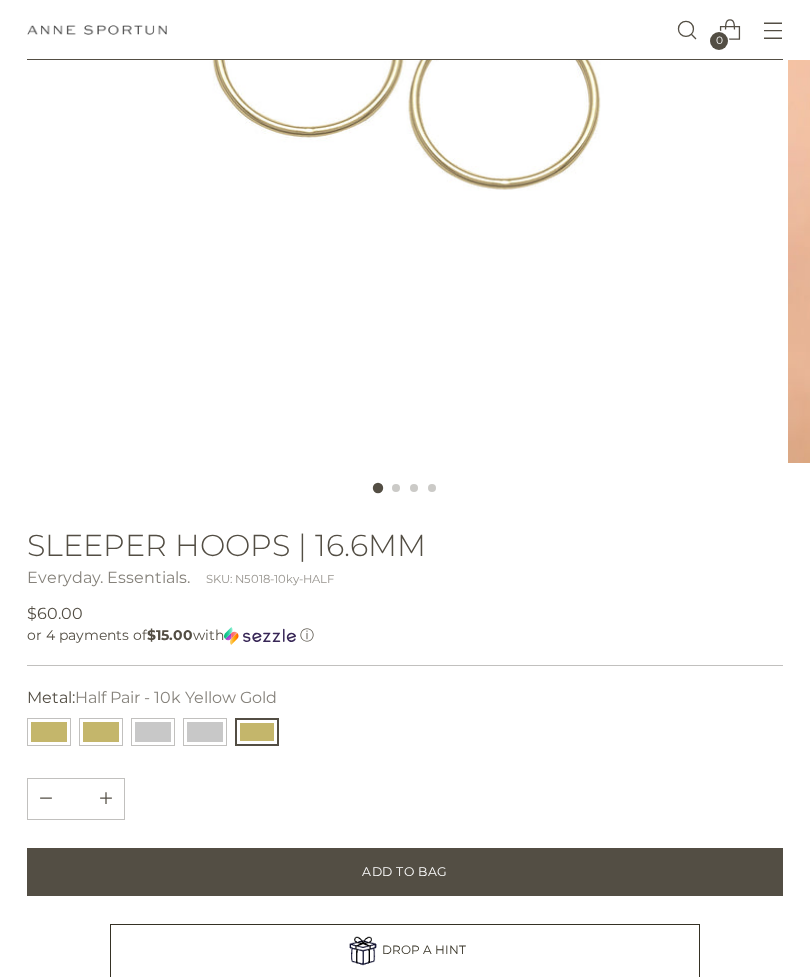 click at bounding box center (205, 732) 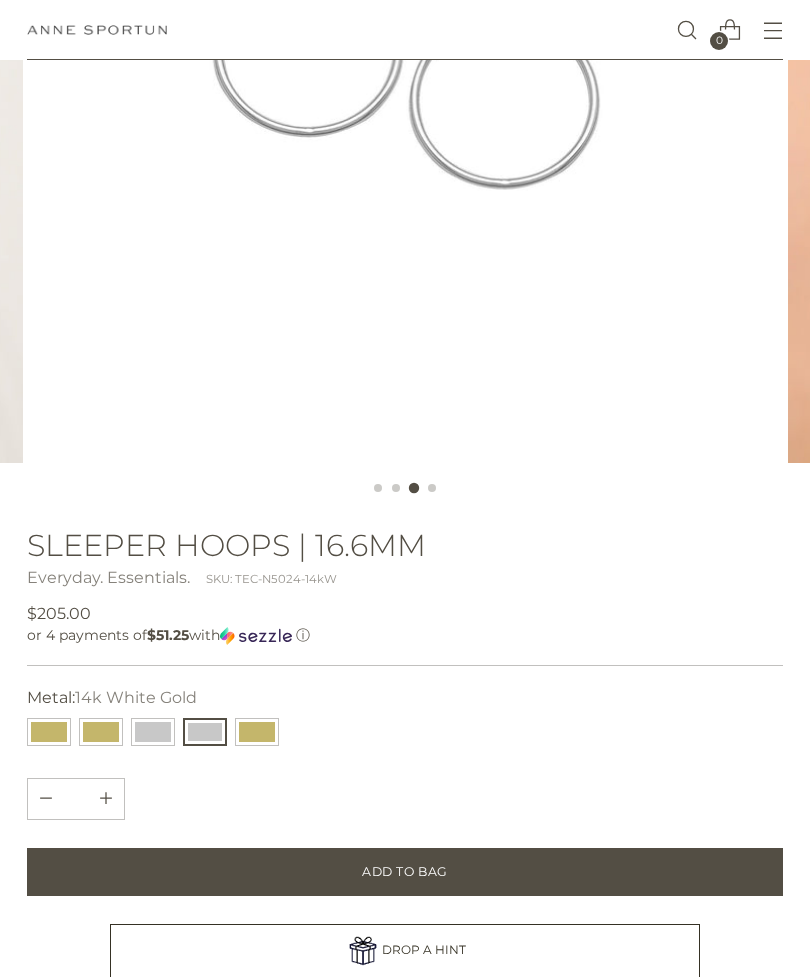 click at bounding box center [153, 732] 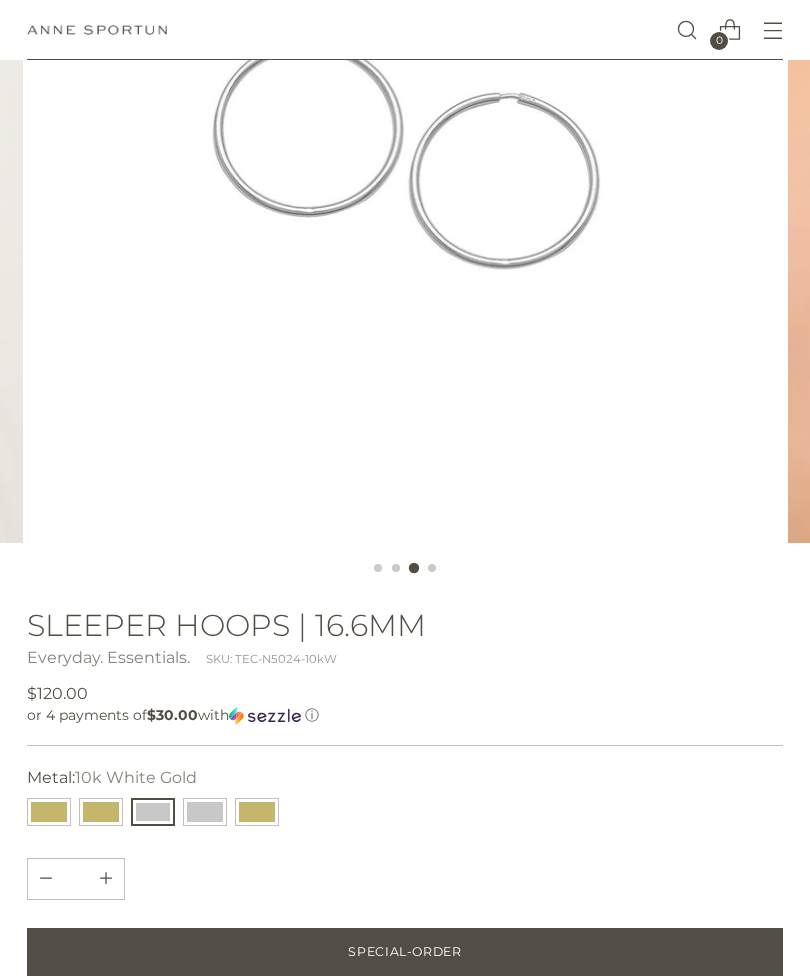 scroll, scrollTop: 313, scrollLeft: 0, axis: vertical 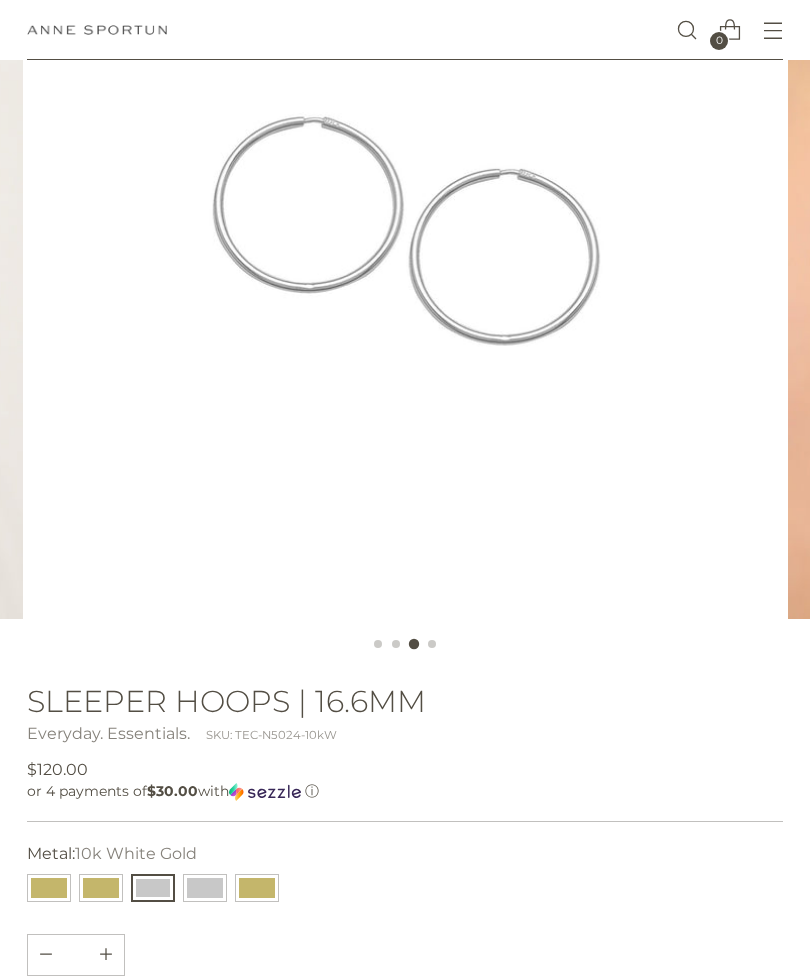 click at bounding box center [205, 888] 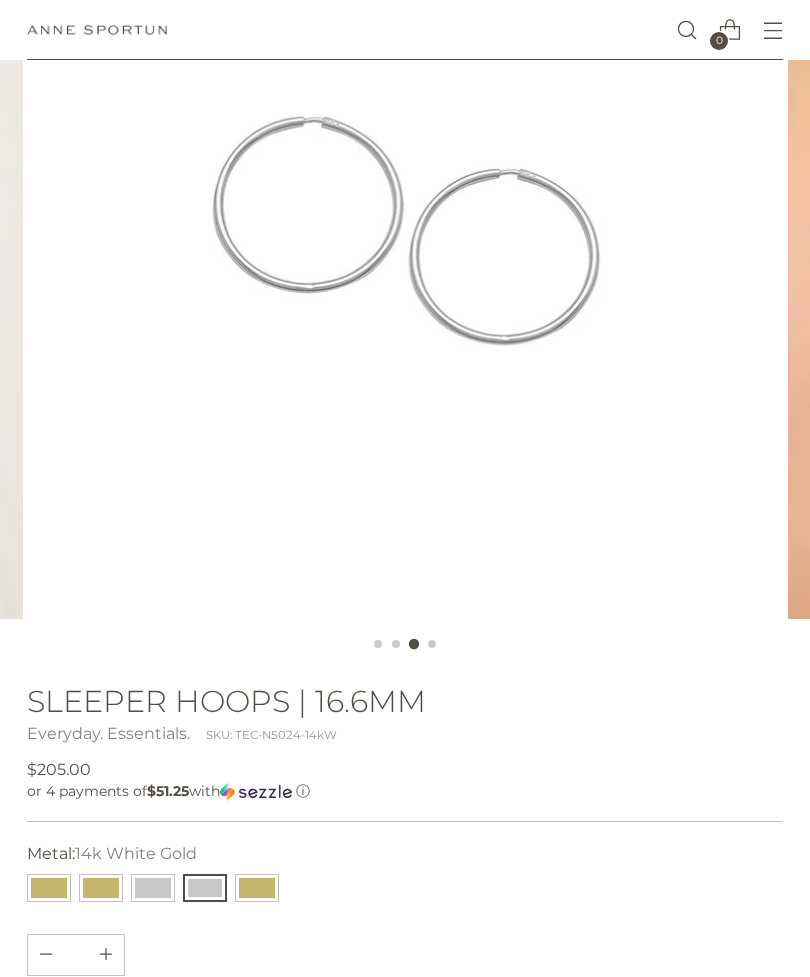click at bounding box center (49, 888) 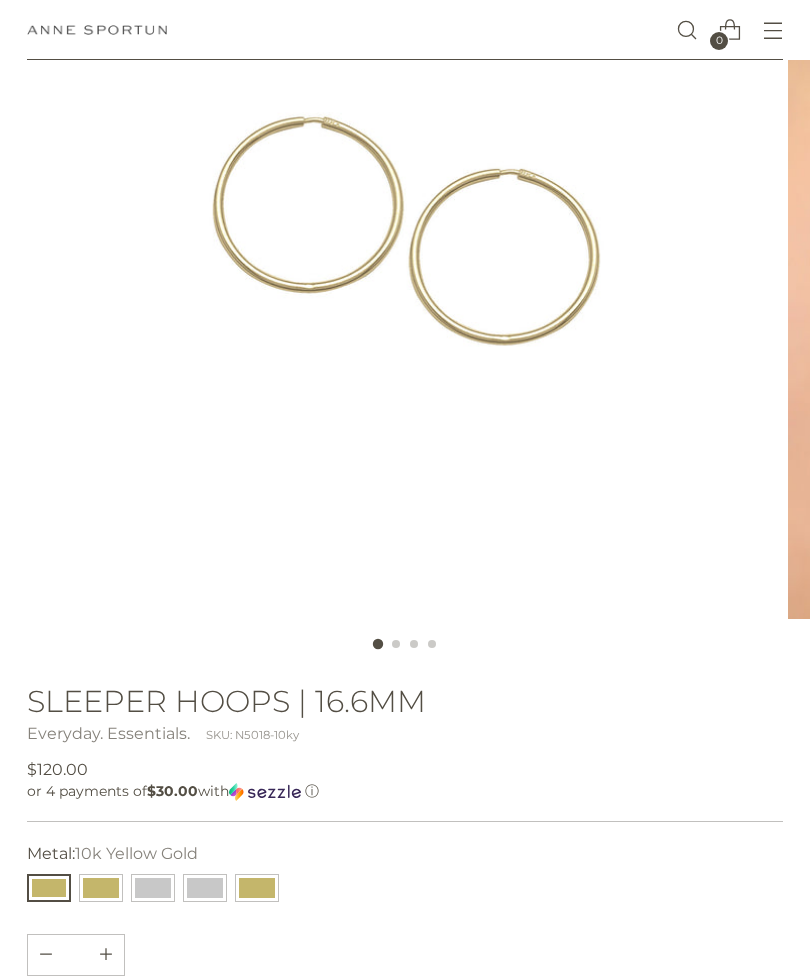 click at bounding box center [101, 888] 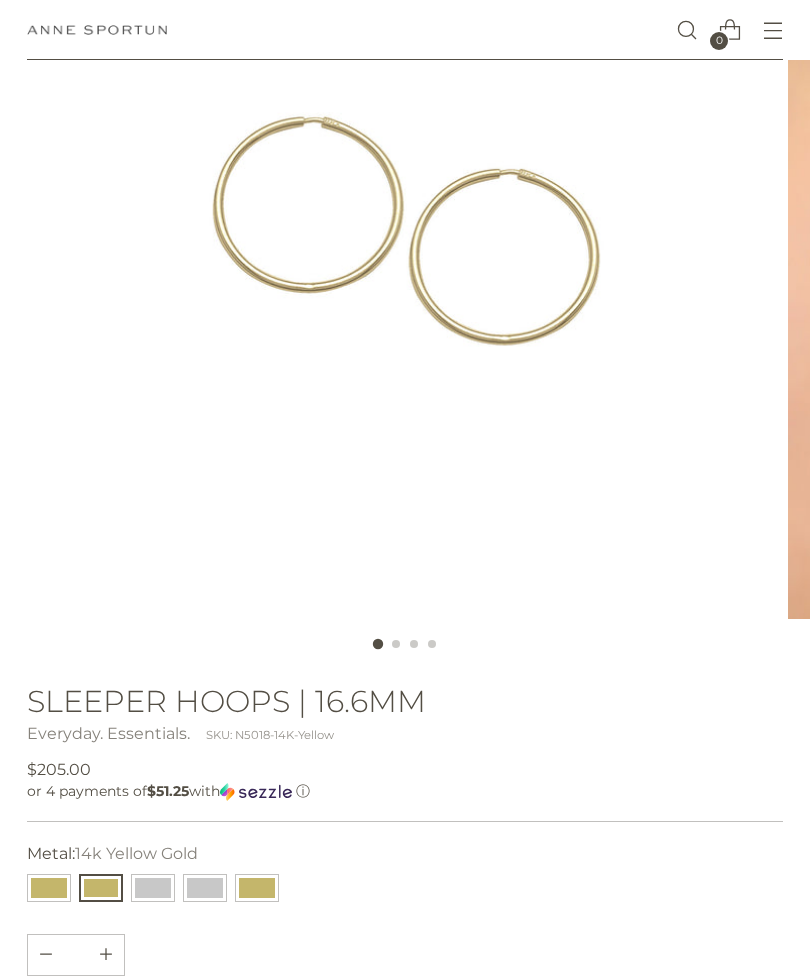 click at bounding box center (153, 888) 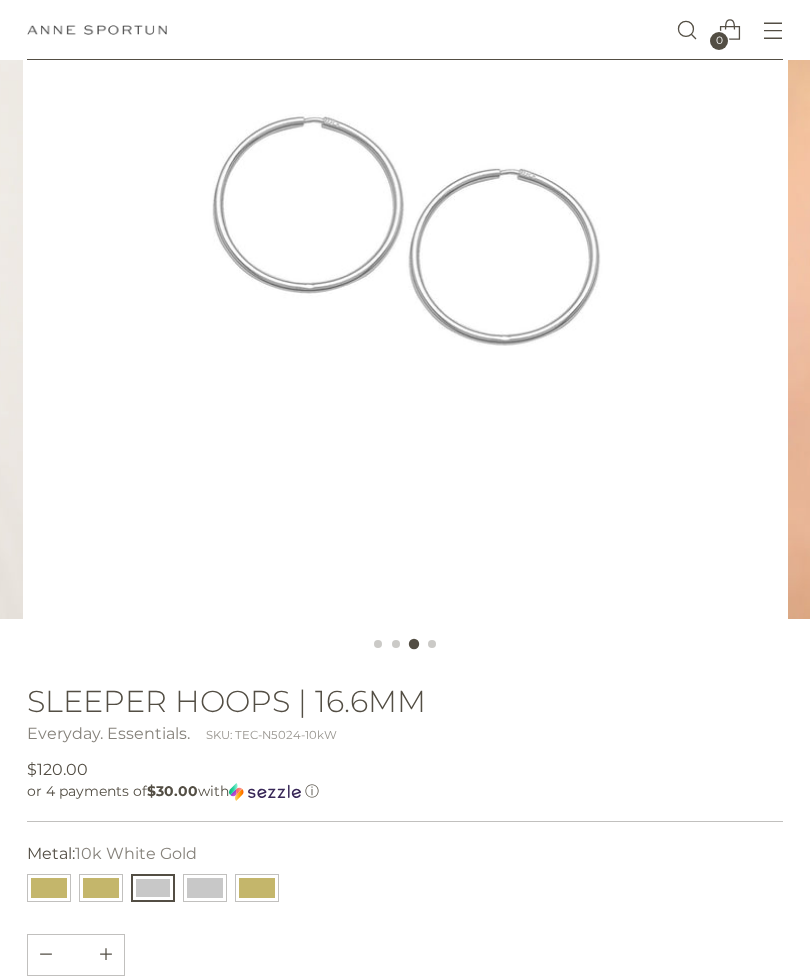 click at bounding box center [205, 888] 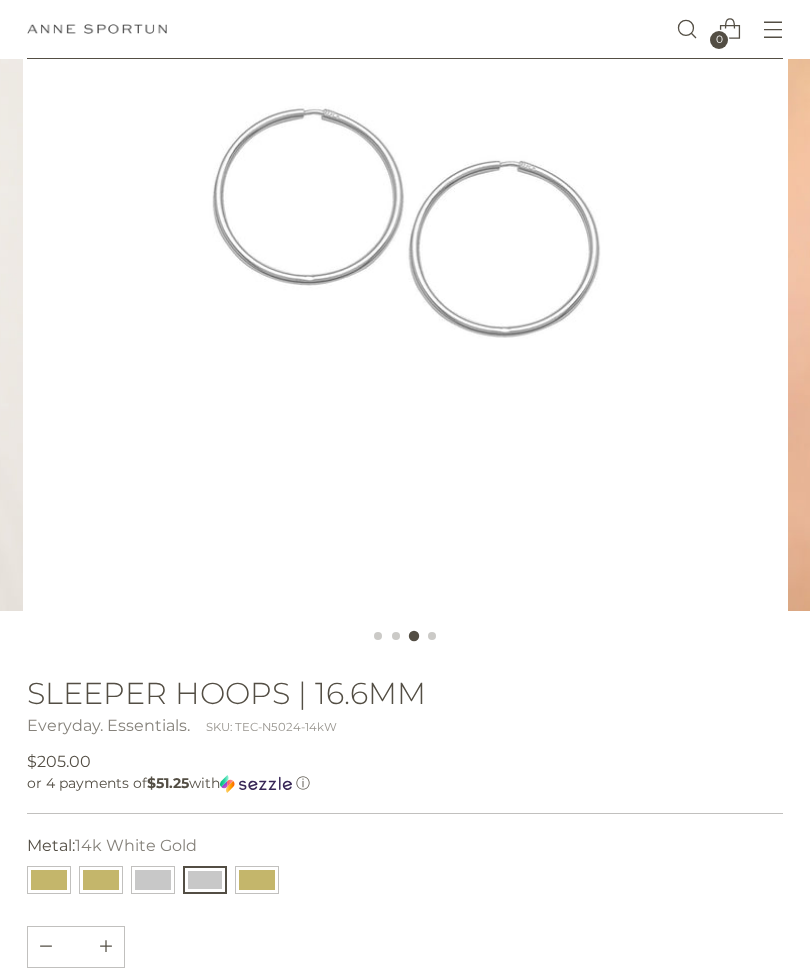 scroll, scrollTop: 356, scrollLeft: 0, axis: vertical 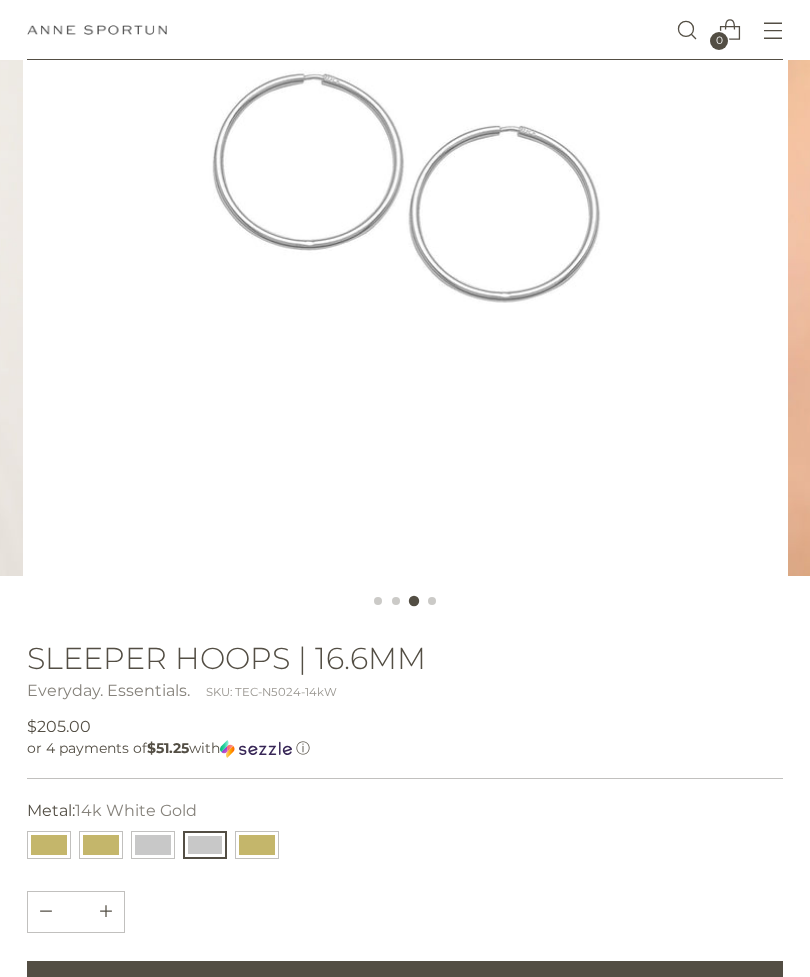 click at bounding box center (153, 845) 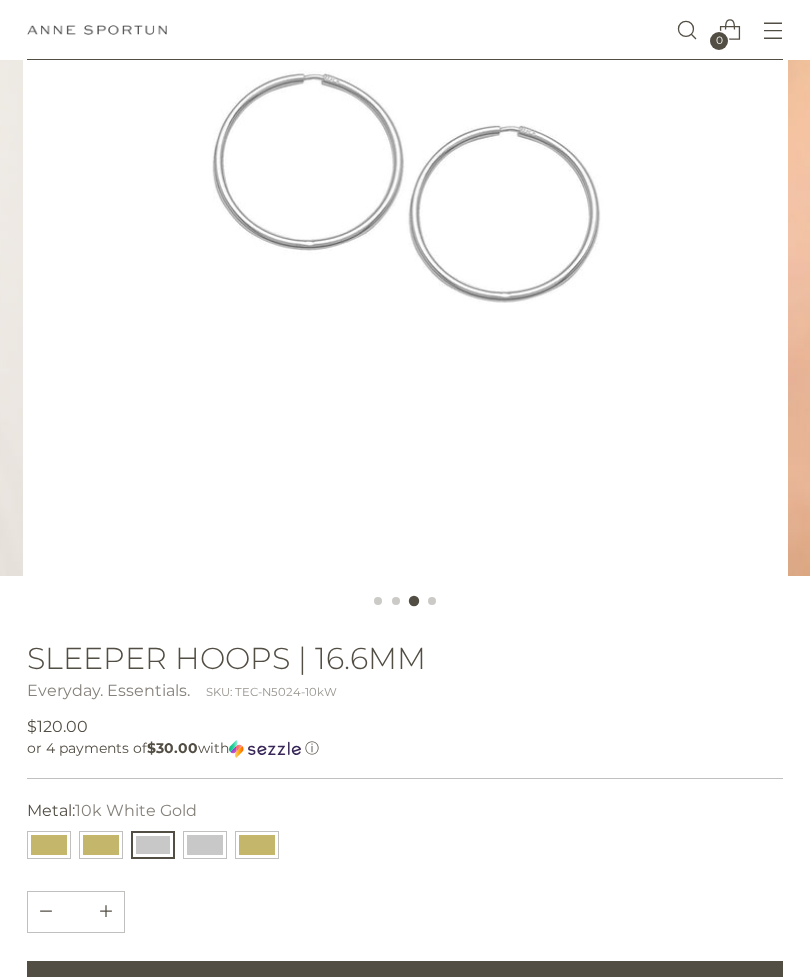 click at bounding box center (205, 845) 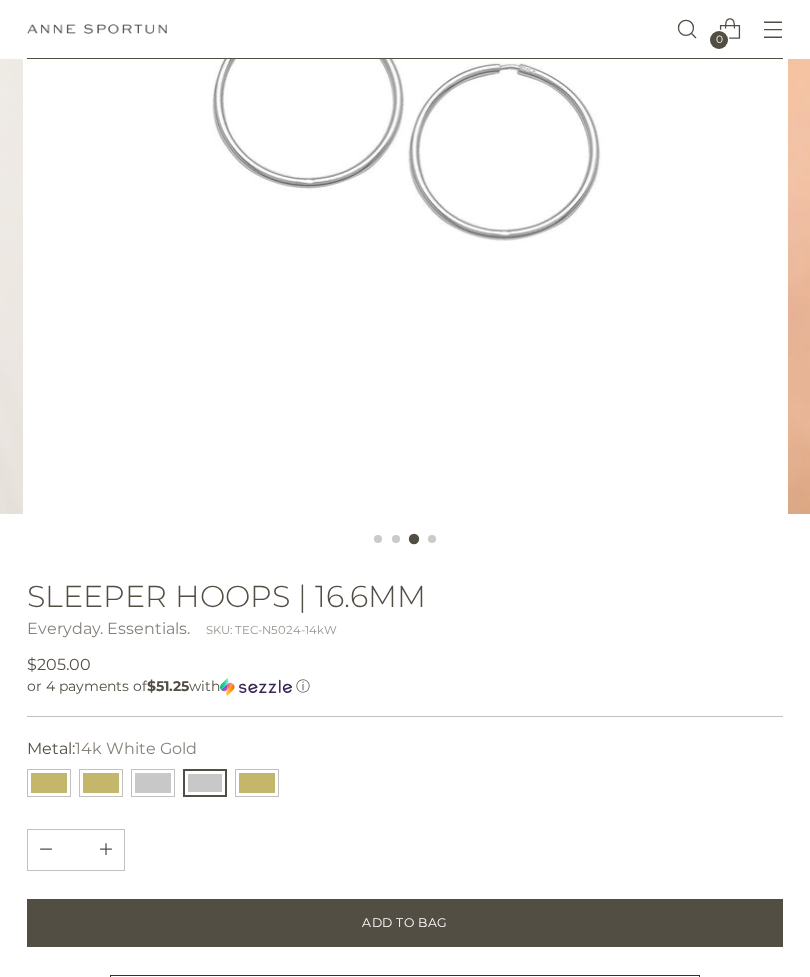 scroll, scrollTop: 447, scrollLeft: 0, axis: vertical 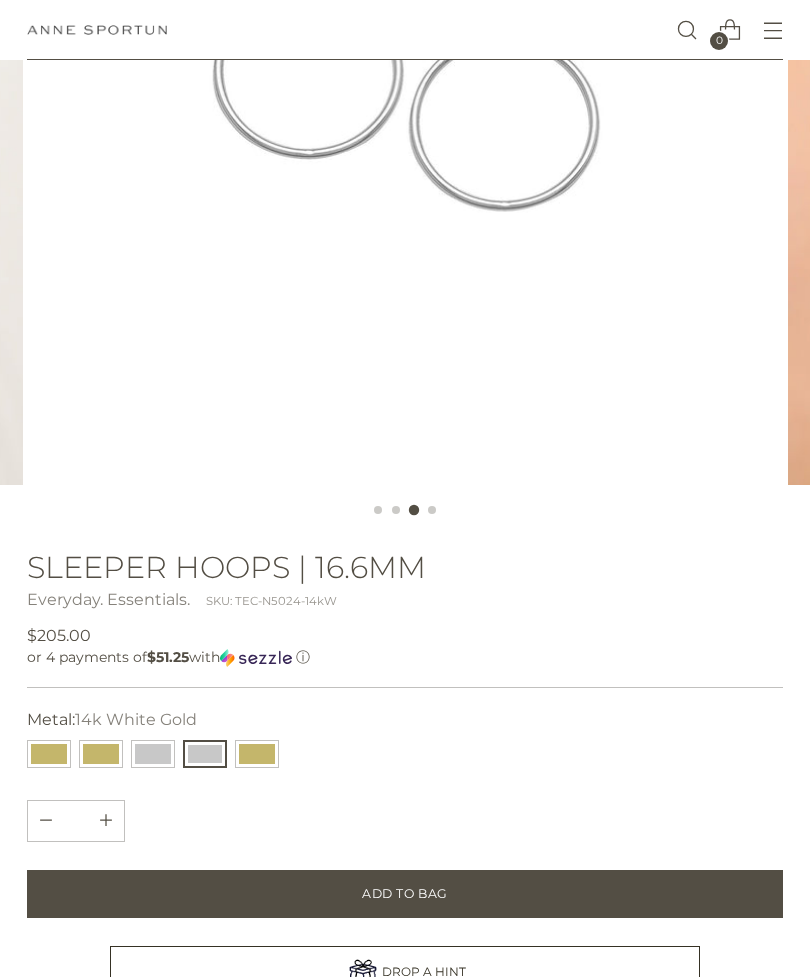 click at bounding box center [106, 821] 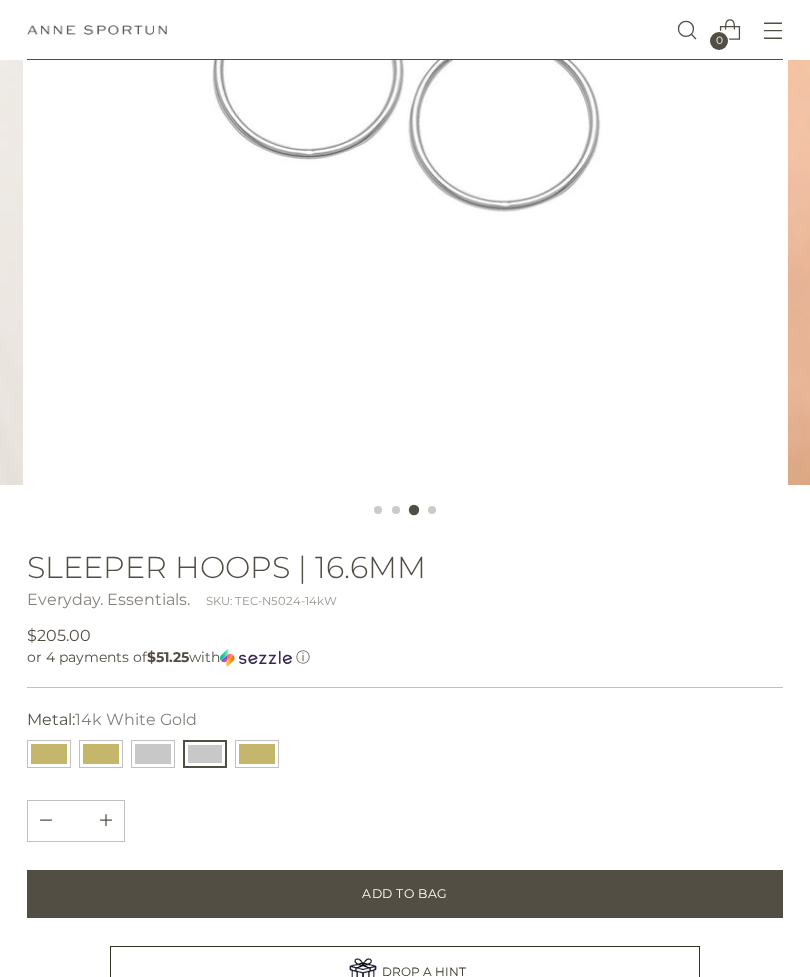 type on "*" 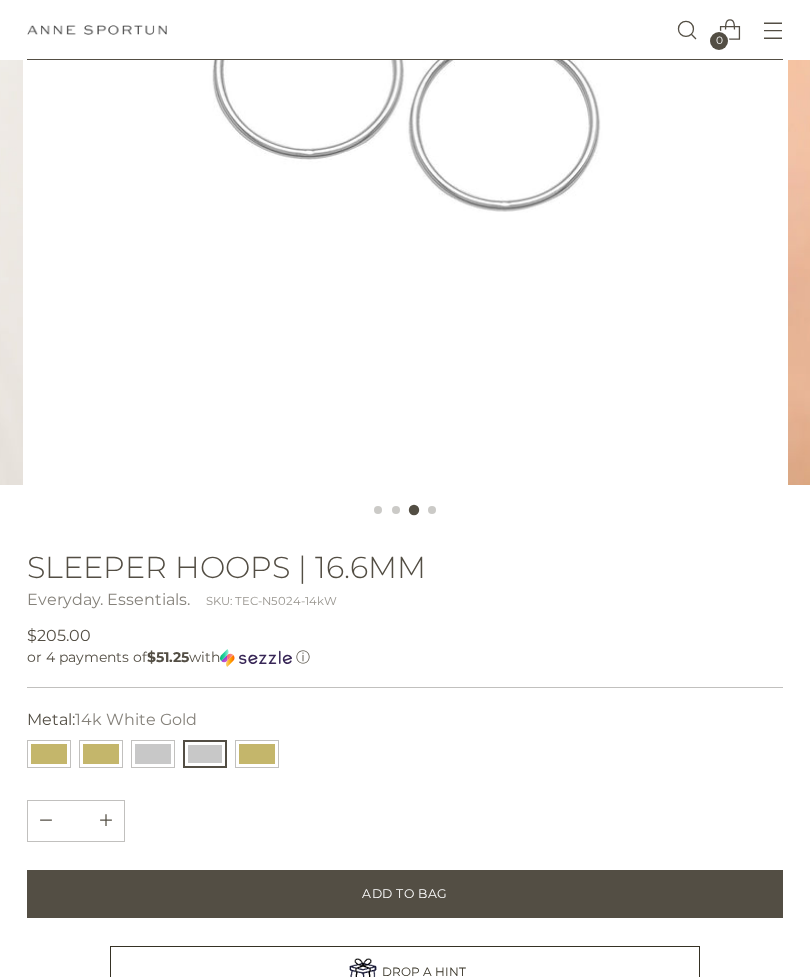 click on "Add to Bag" at bounding box center [405, 894] 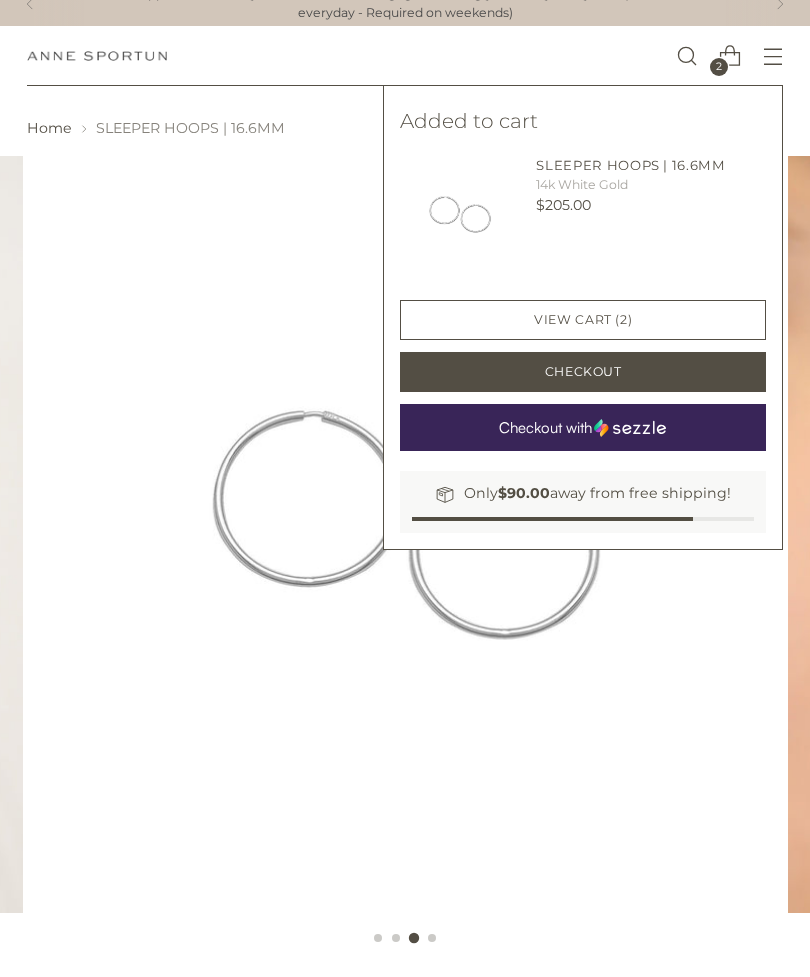 scroll, scrollTop: 0, scrollLeft: 0, axis: both 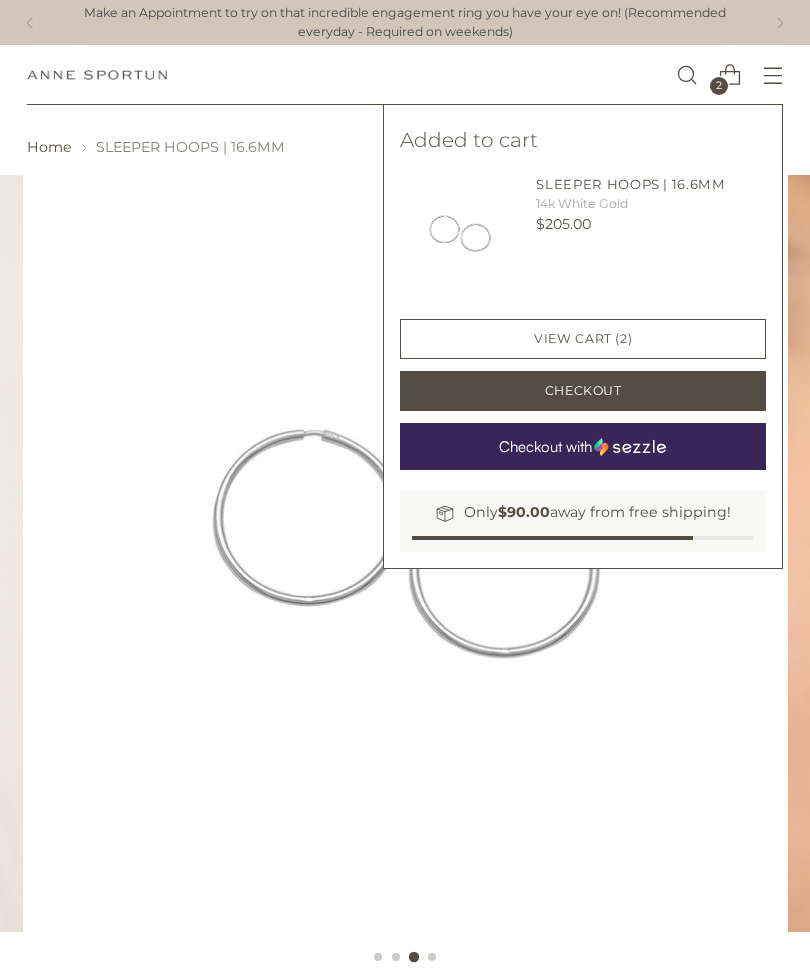 click at bounding box center [405, 553] 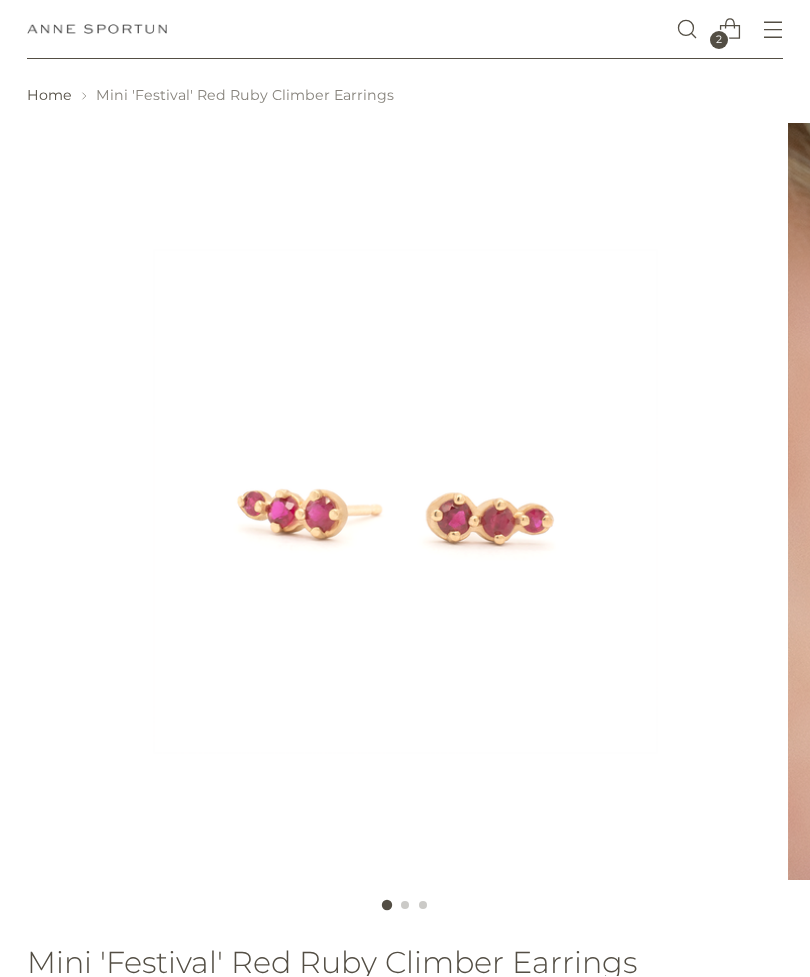 scroll, scrollTop: 53, scrollLeft: 0, axis: vertical 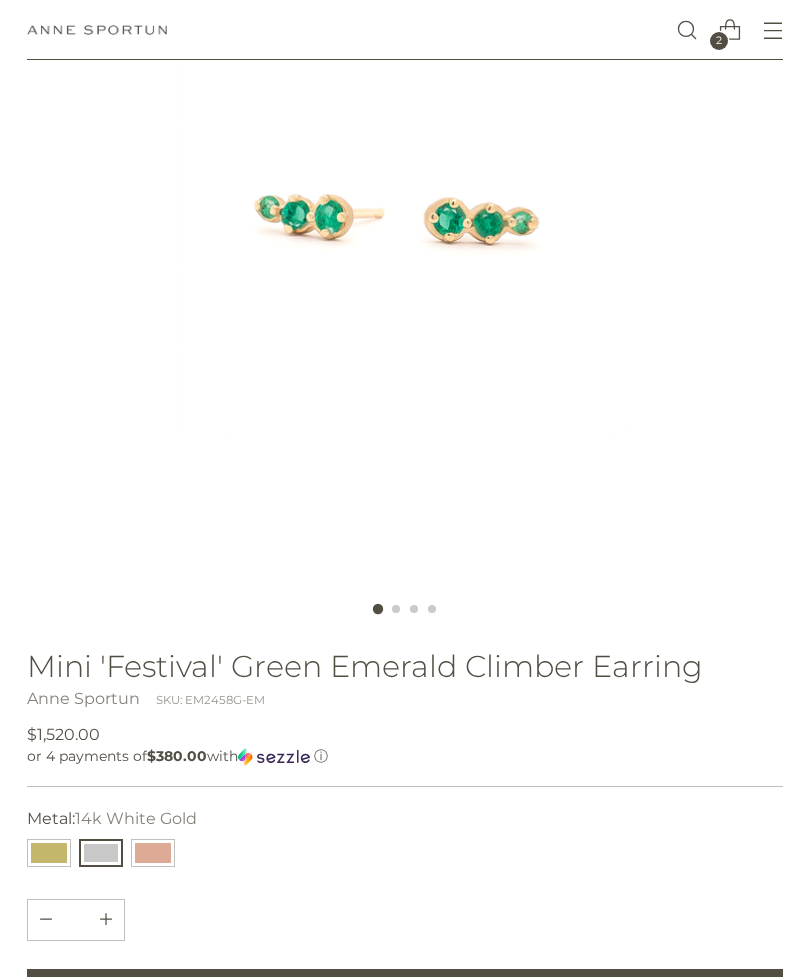 click at bounding box center (153, 853) 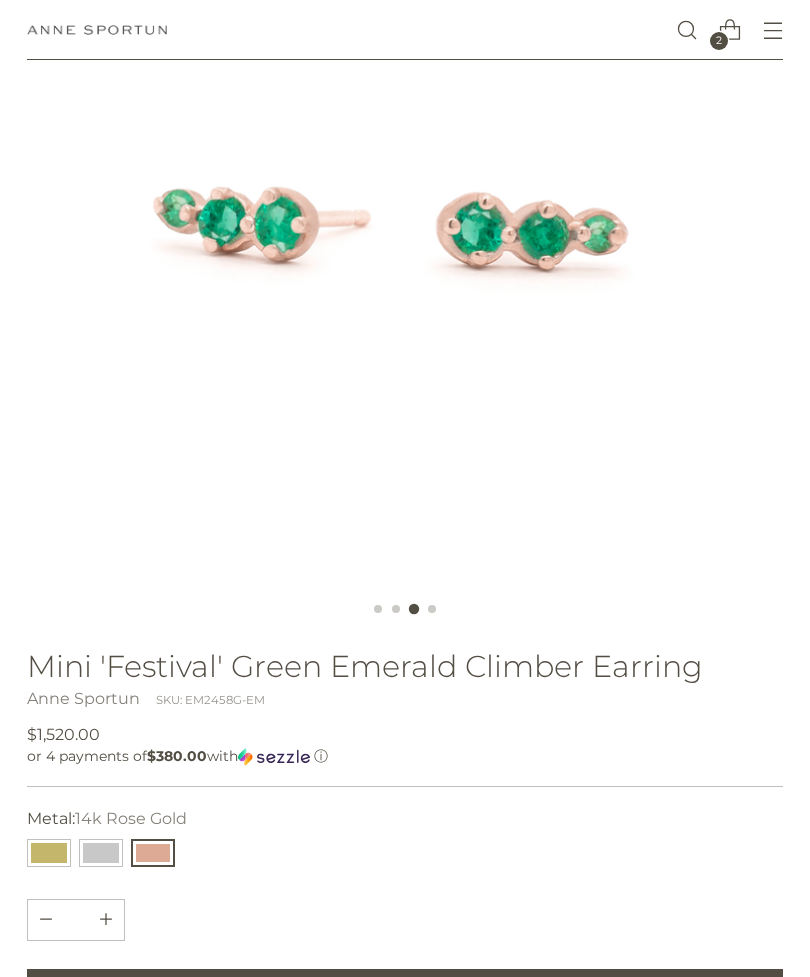 click at bounding box center [101, 853] 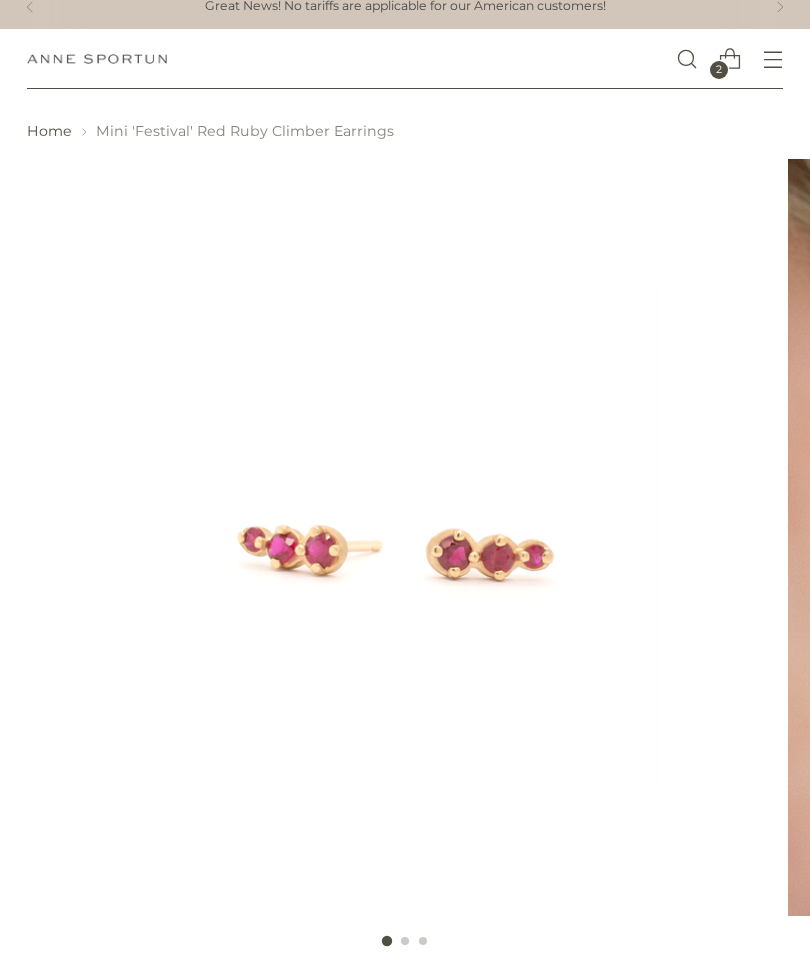 scroll, scrollTop: 36, scrollLeft: 0, axis: vertical 